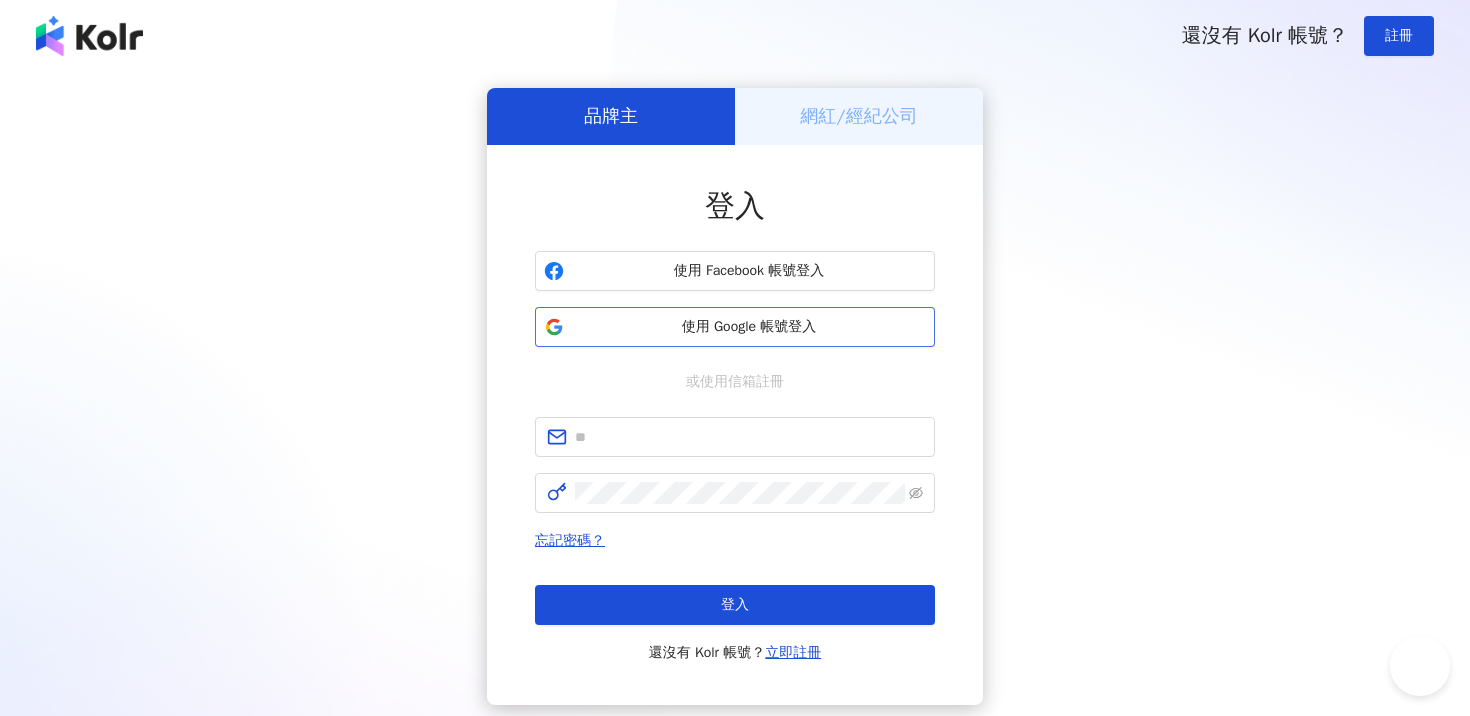 scroll, scrollTop: 0, scrollLeft: 0, axis: both 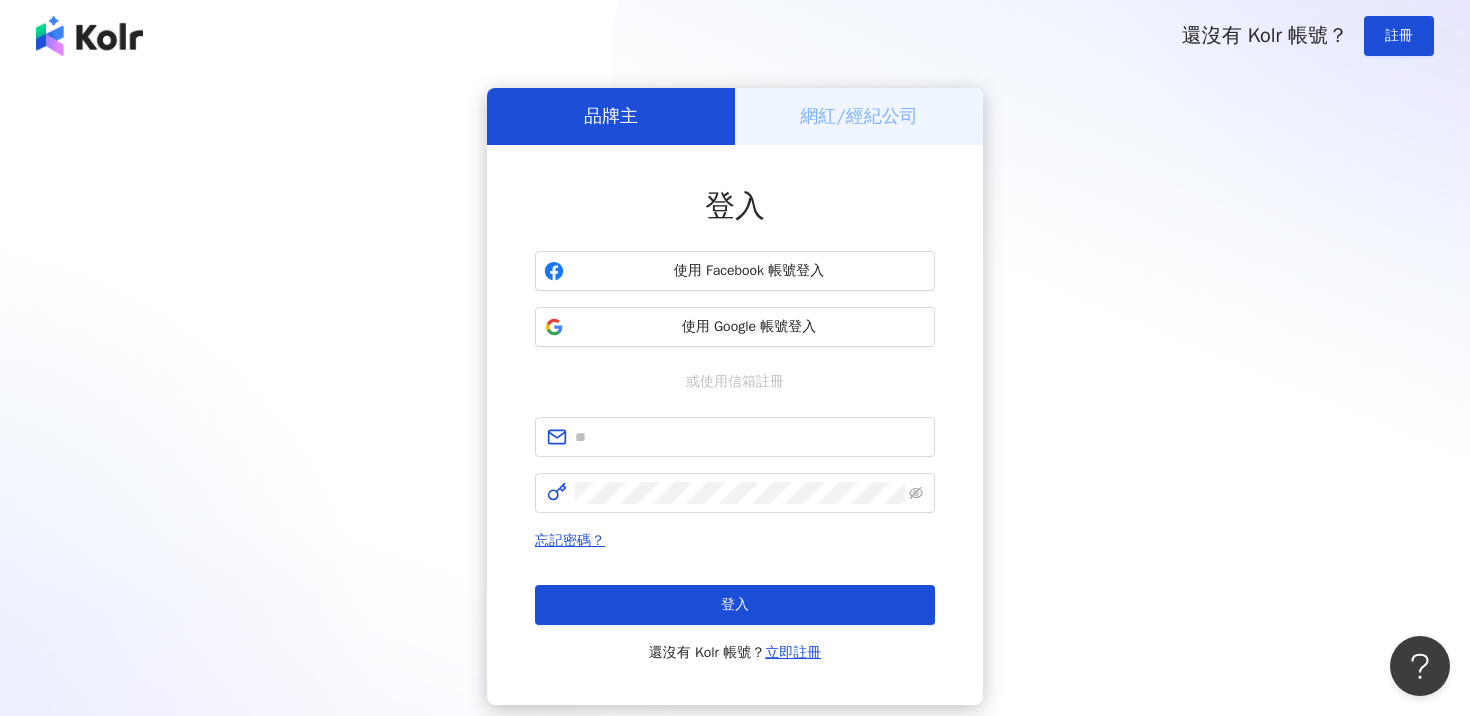 click on "使用 Facebook 帳號登入 使用 Google 帳號登入" at bounding box center (735, 299) 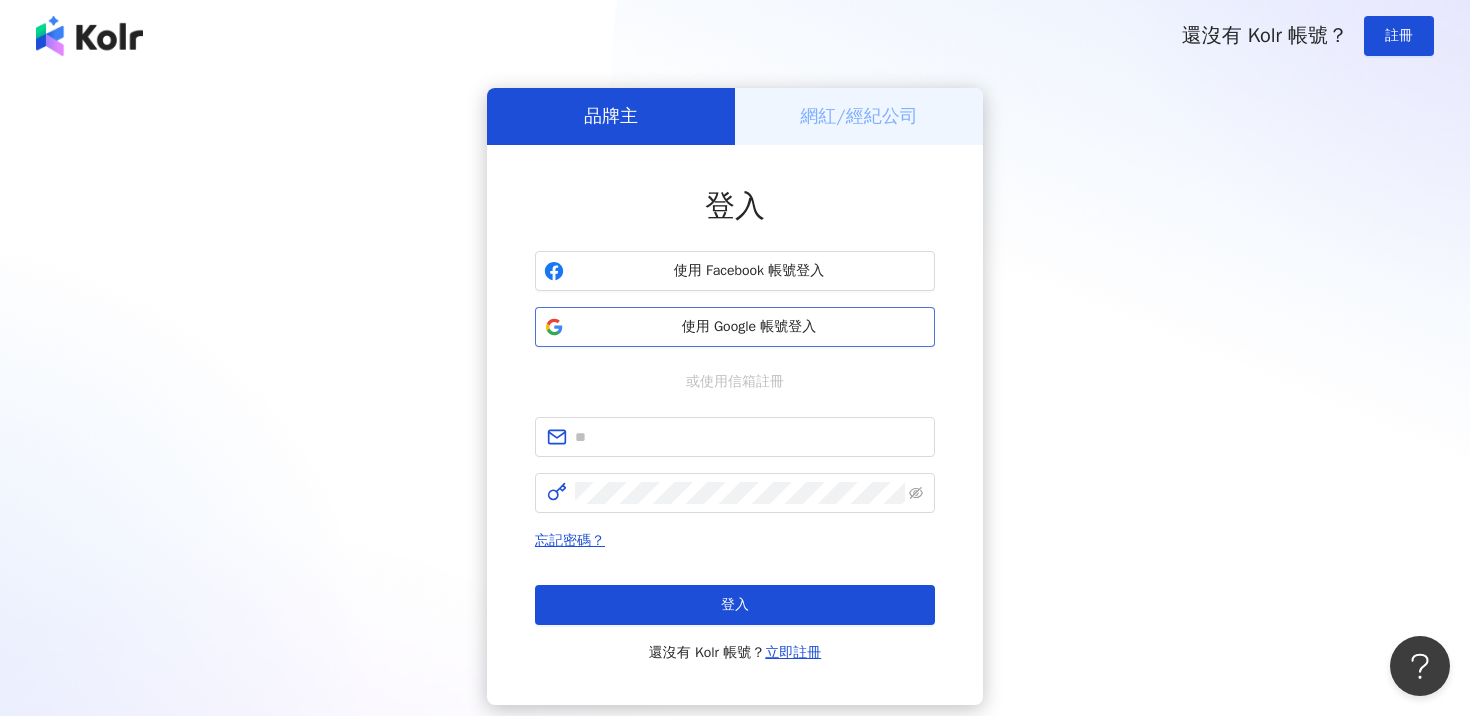 click on "使用 Google 帳號登入" at bounding box center (749, 327) 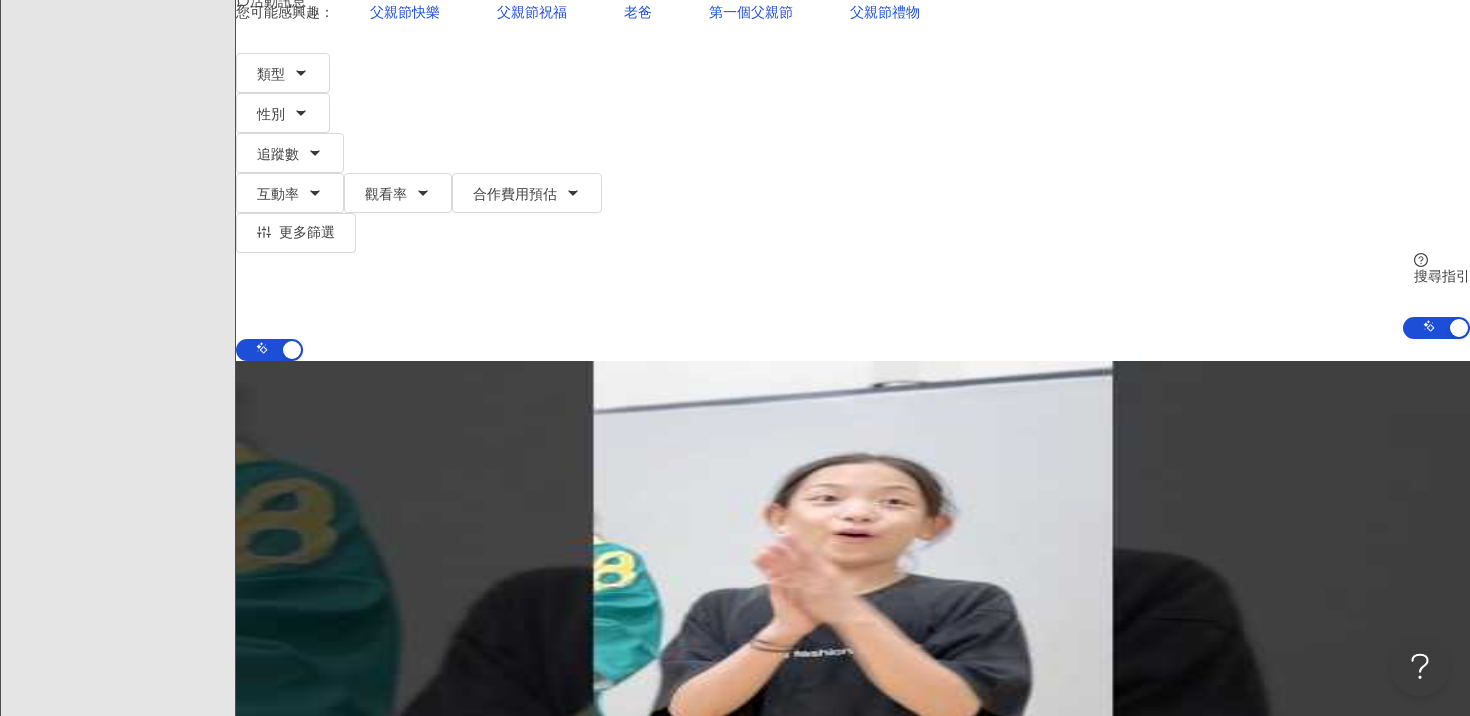 scroll, scrollTop: 0, scrollLeft: 0, axis: both 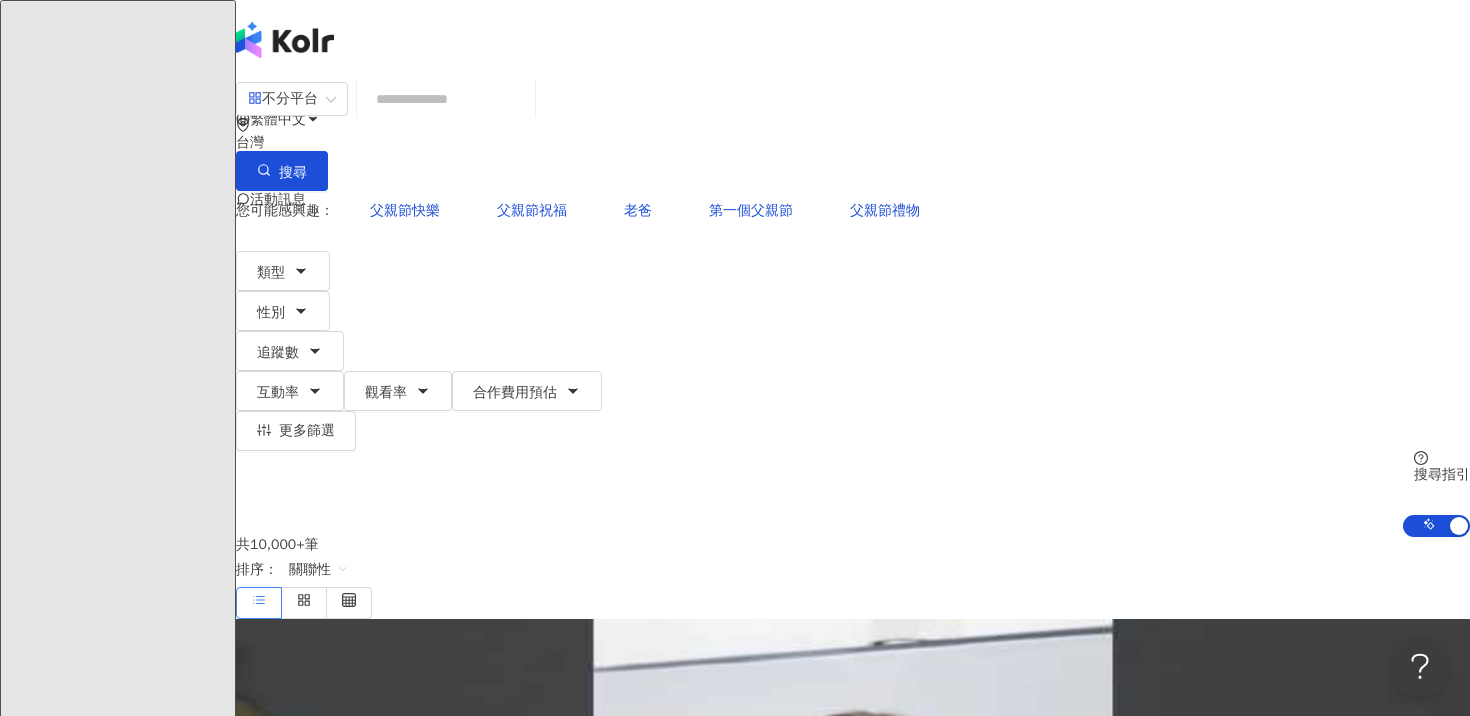 click at bounding box center [446, 99] 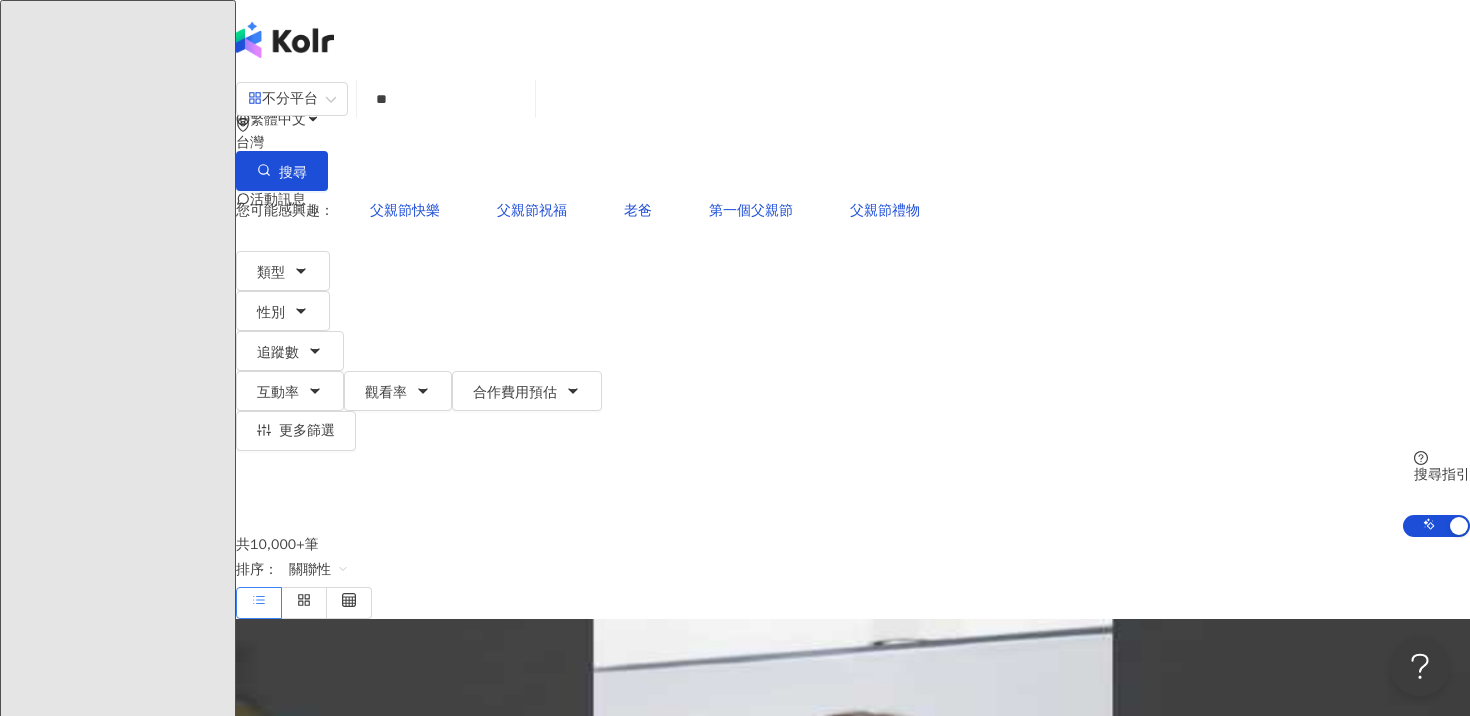 type on "*" 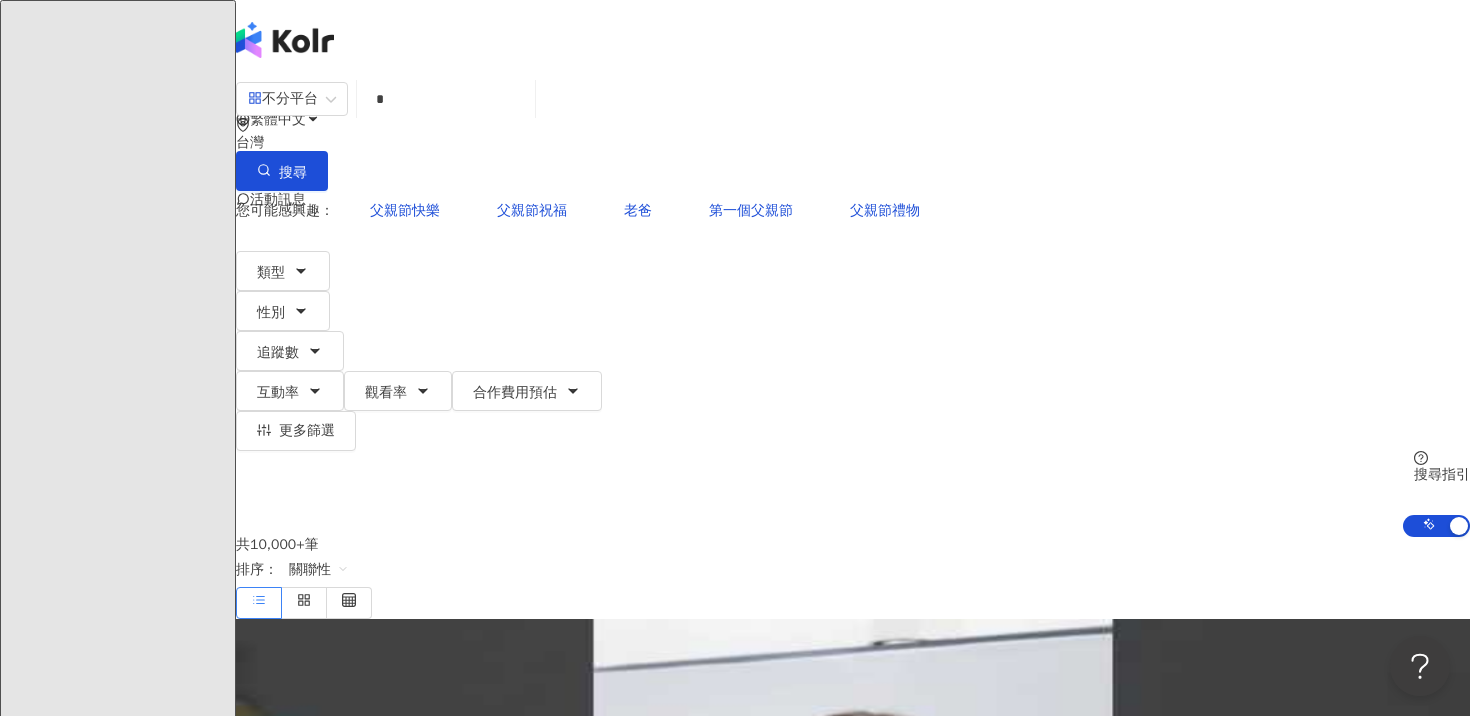 type 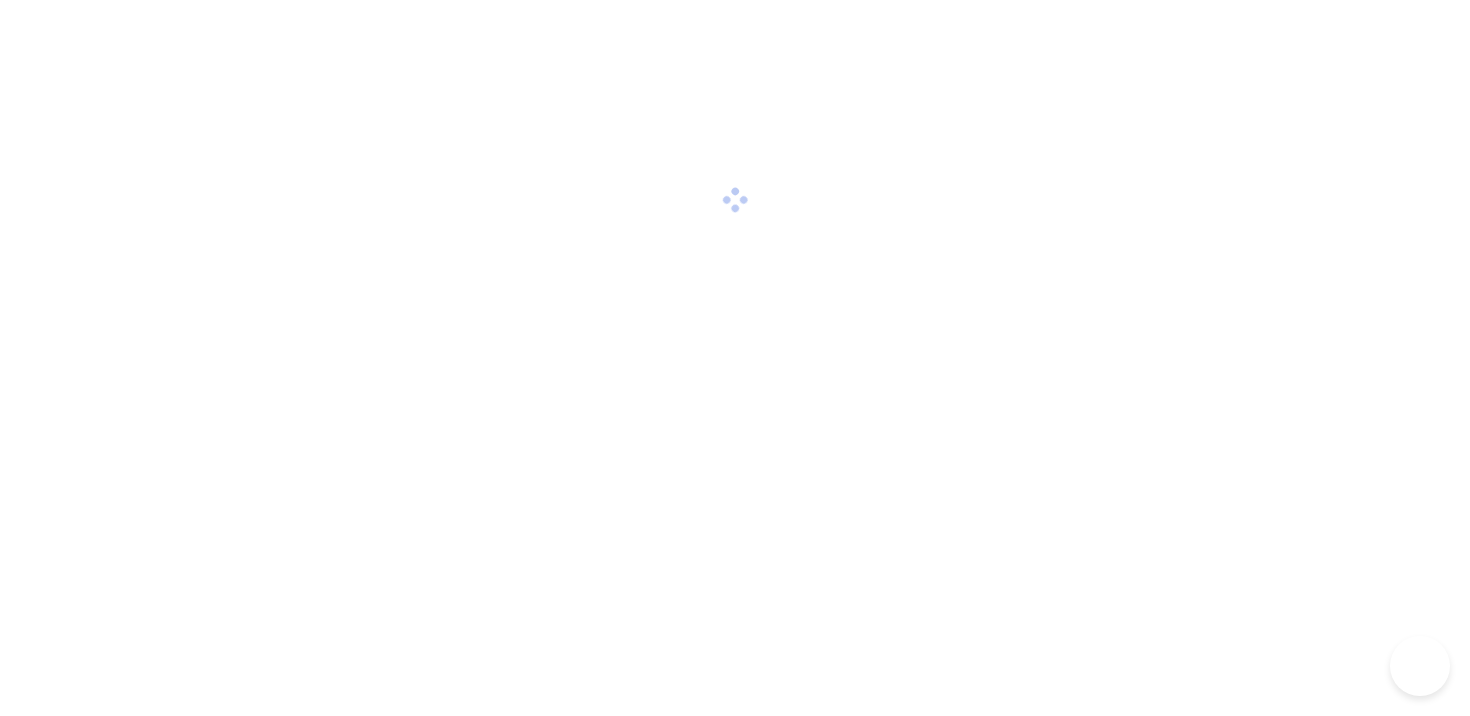 scroll, scrollTop: 0, scrollLeft: 0, axis: both 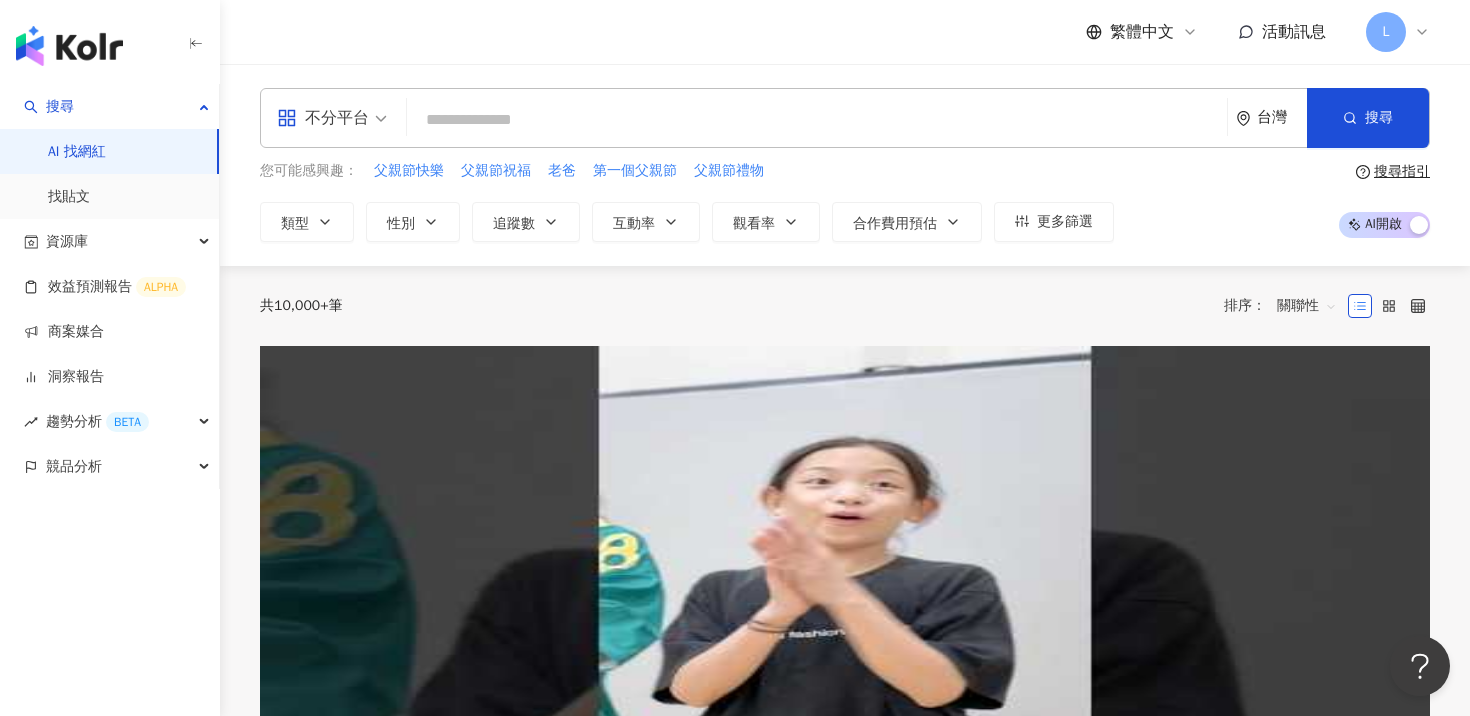 click at bounding box center (817, 120) 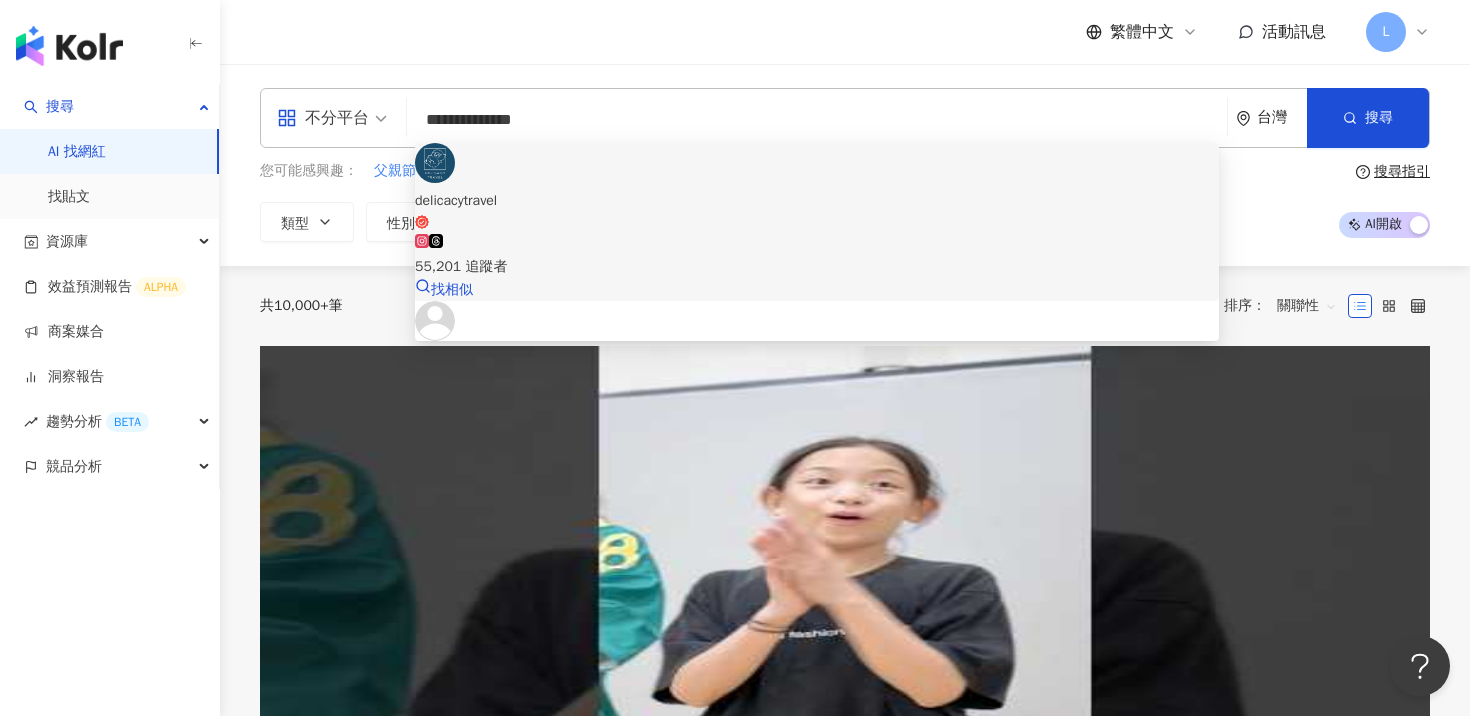 click on "55,201   追蹤者" at bounding box center [817, 256] 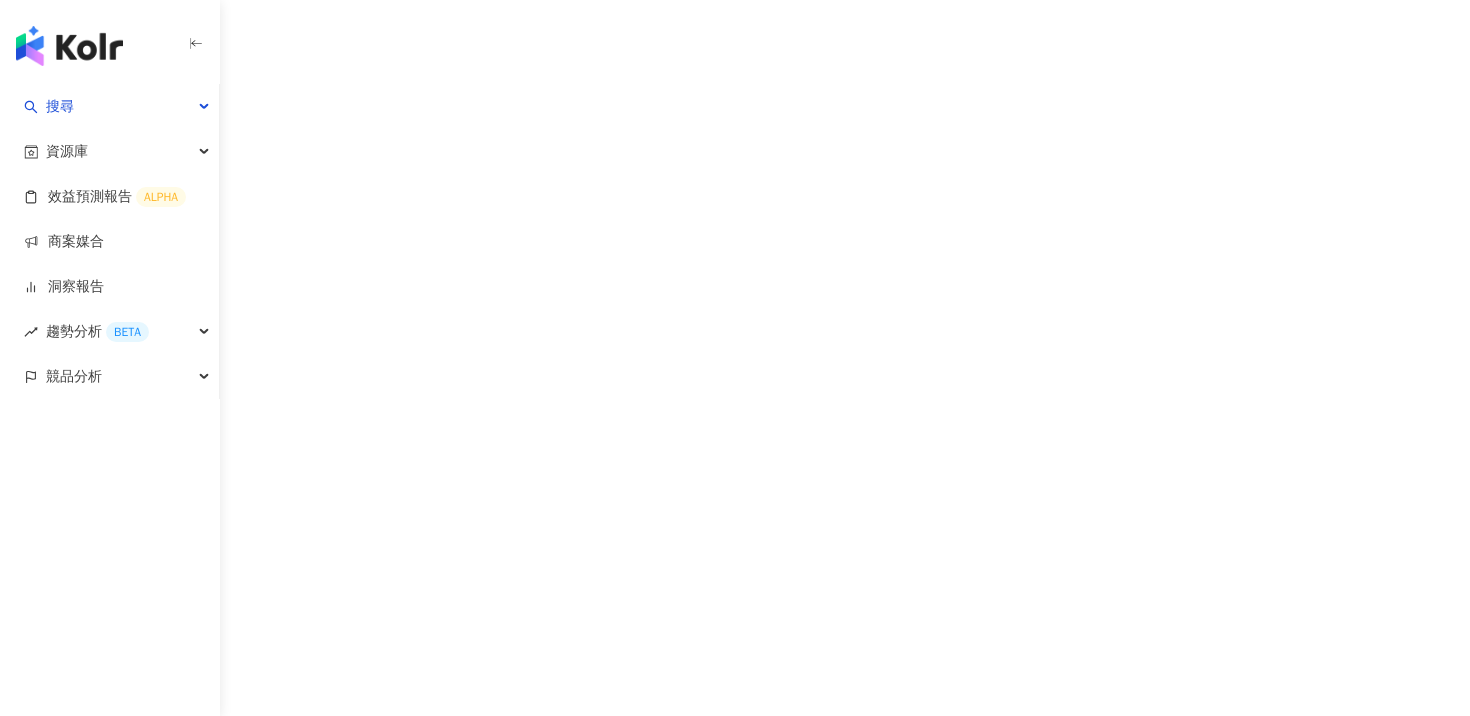 scroll, scrollTop: 0, scrollLeft: 0, axis: both 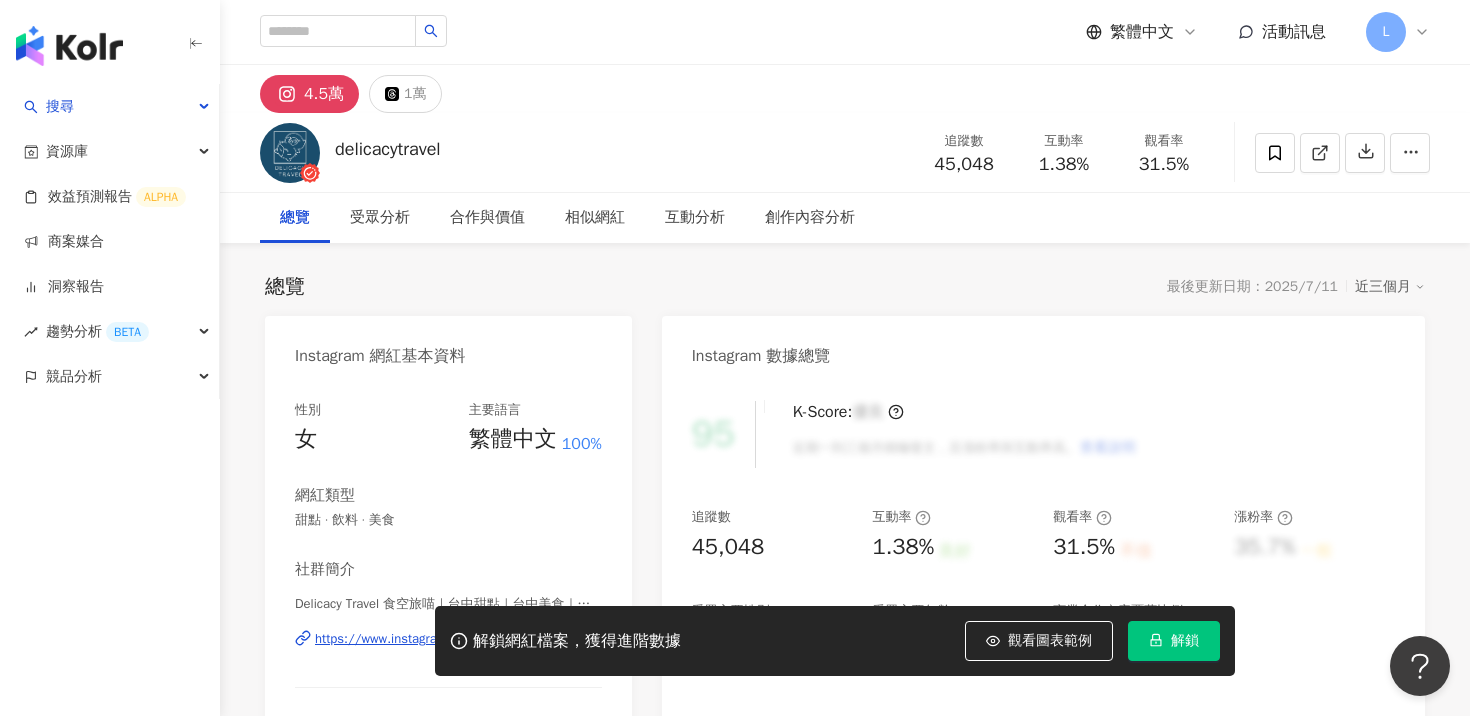 click on "解鎖" at bounding box center [1185, 641] 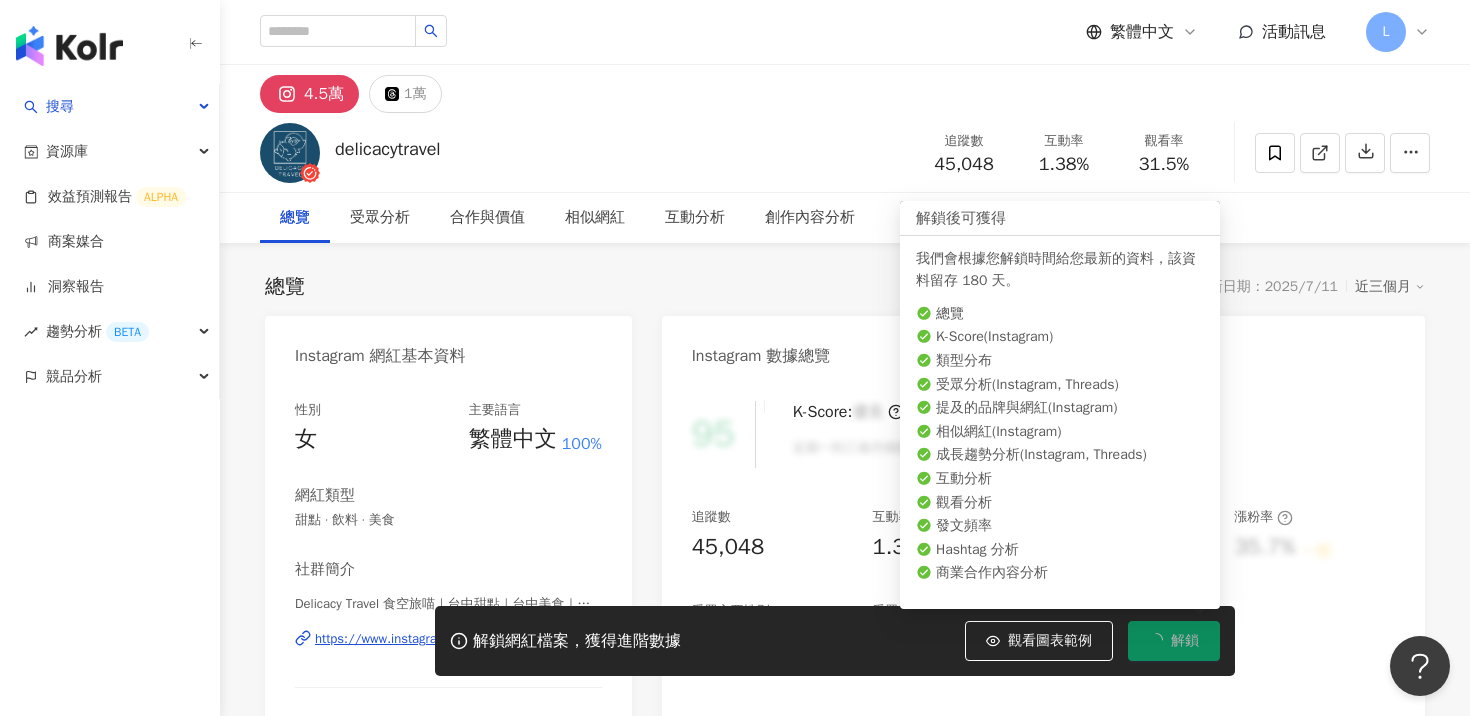 click on "解鎖" at bounding box center [1174, 641] 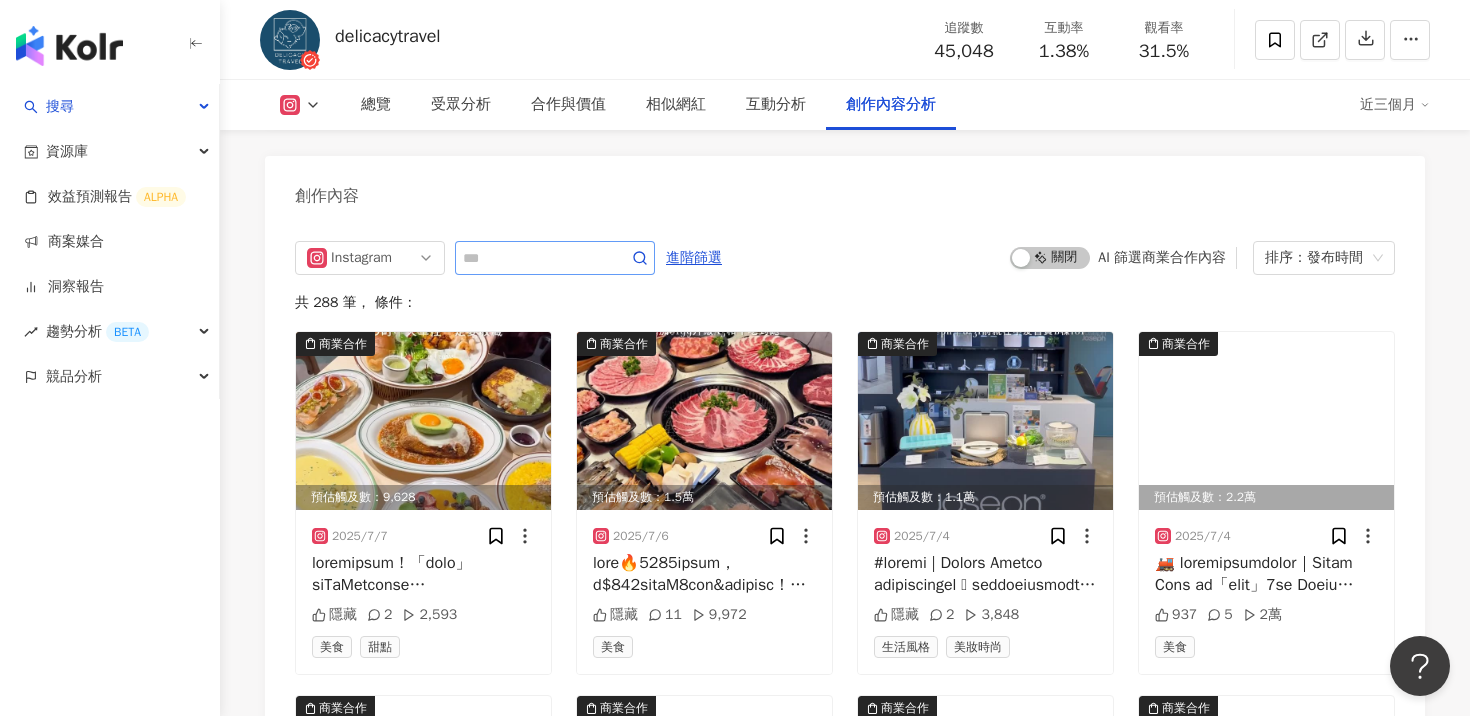scroll, scrollTop: 6152, scrollLeft: 0, axis: vertical 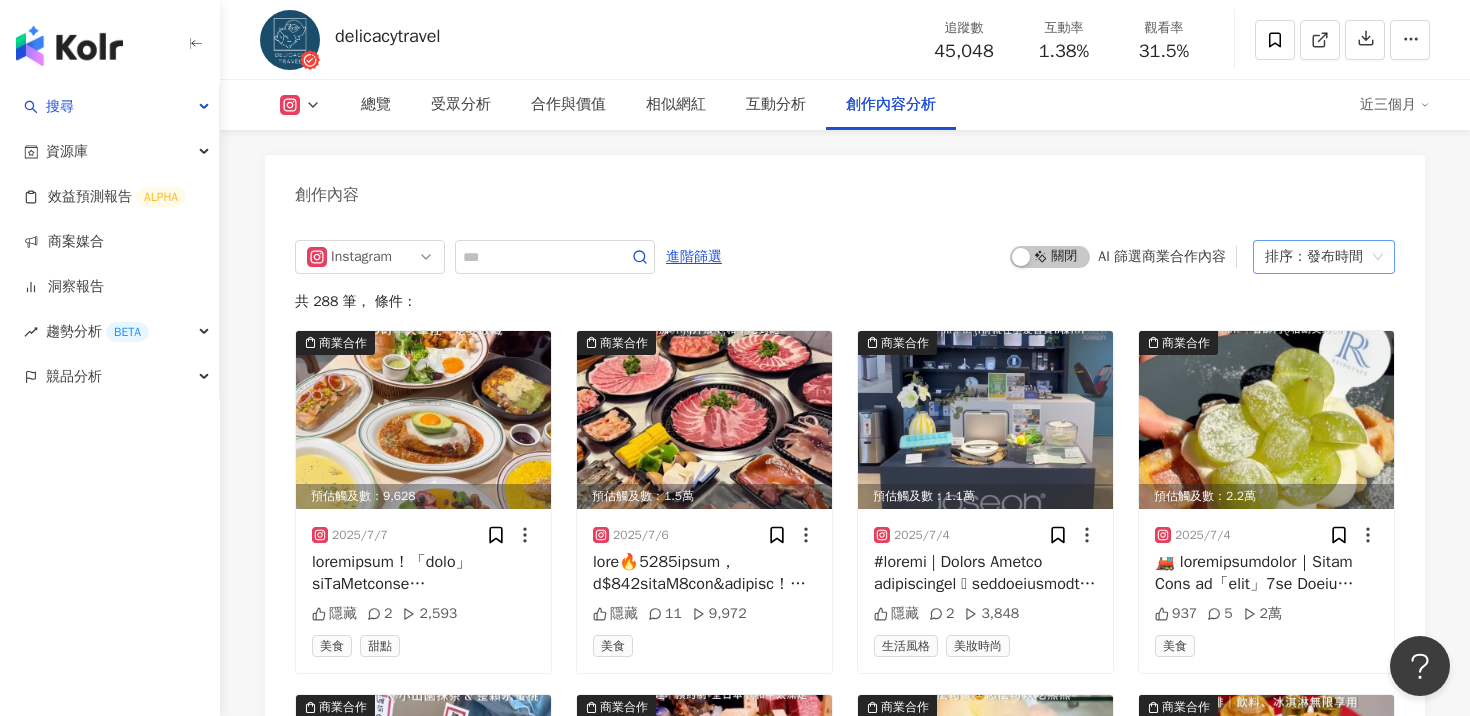 click on "排序：發布時間" at bounding box center (1315, 257) 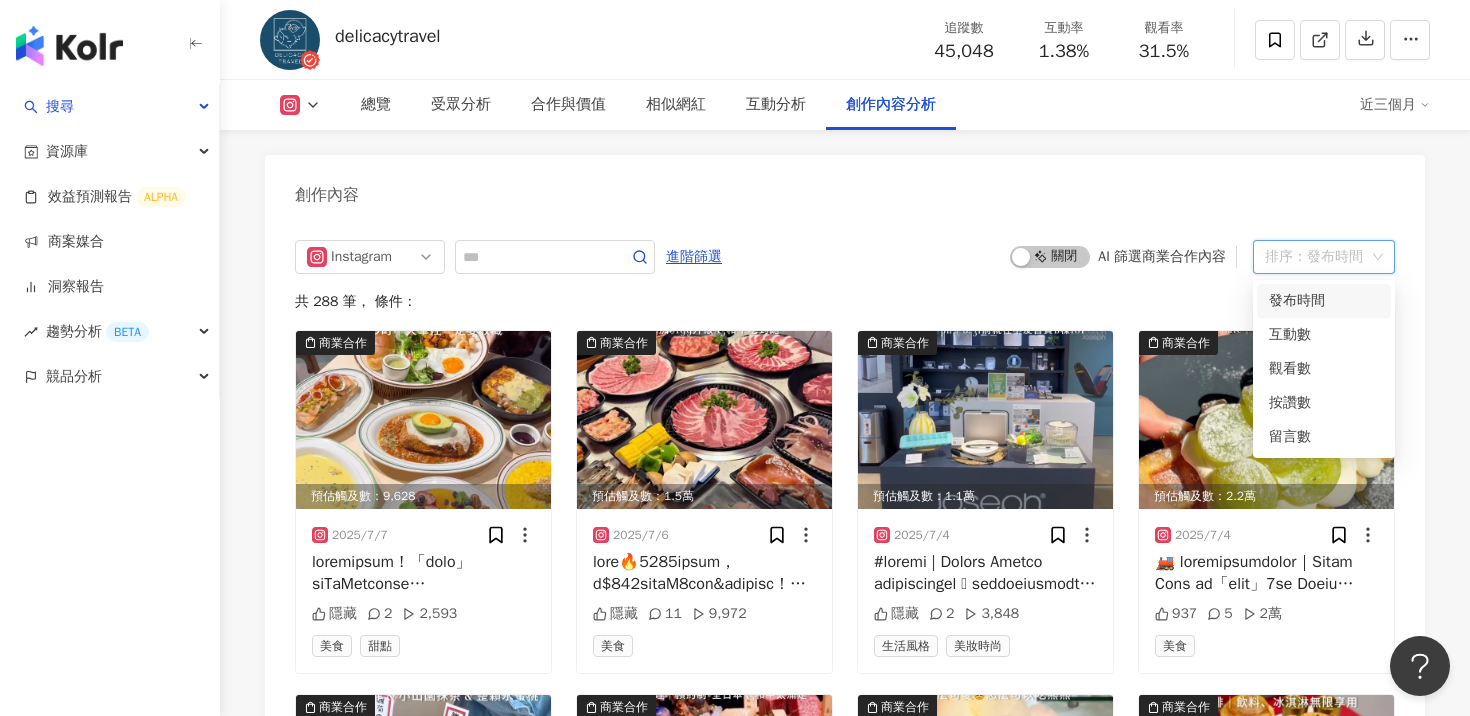 click on "Instagram 進階篩選 啟動 關閉 AI 篩選商業合作內容 排序：發布時間 共 288 筆 ，   條件： 商業合作 預估觸及數：9,628 2025/7/7 隱藏 2 2,593 美食 甜點 商業合作 預估觸及數：1.5萬 2025/7/6 隱藏 11 9,972 美食 商業合作 預估觸及數：1.1萬 2025/7/4 隱藏 2 3,848 生活風格 美妝時尚 商業合作 預估觸及數：2.2萬 2025/7/4 937 5 2萬 美食 商業合作 預估觸及數：8.1萬 2025/7/3 4,724 64 10.2萬 美食 飲料 商業合作 預估觸及數：1.4萬 2025/7/2 隱藏 16 9,113 美食 商業合作 預估觸及數：3.1萬 2025/7/1 1,810 33 3.2萬 美食 飲料 商業合作 預估觸及數：1.4萬 2025/6/30 831 7 美食 預估觸及數：2.4萬 2025/6/27 2,035 10 美食 飲料 商業合作 預估觸及數：1.6萬 2025/6/26 1,079 10 美食 飲料 商業合作 預估觸及數：1.3萬 2025/6/25 676 15 美食 飲料 商業合作 預估觸及數：1.2萬 2025/6/24 548 12 美食 看更多創作內容" at bounding box center [845, 859] 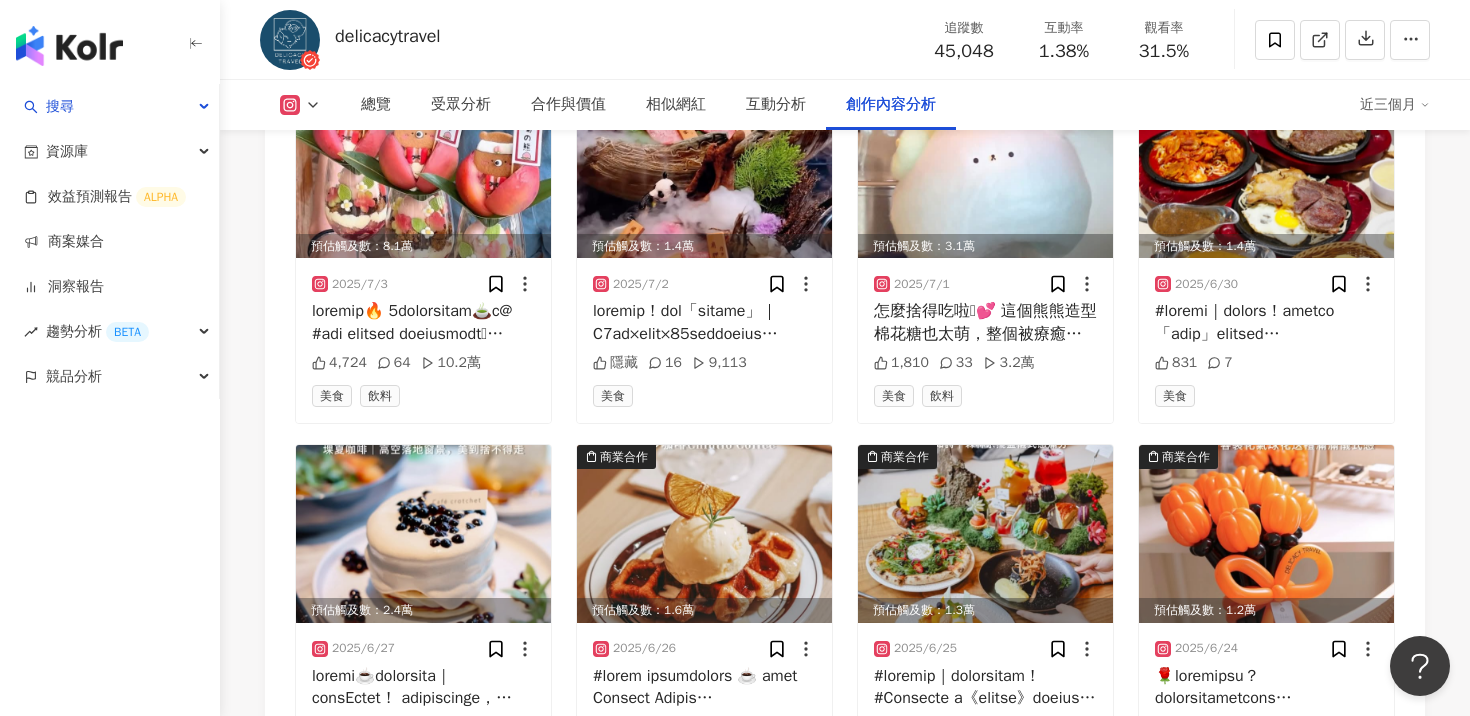 scroll, scrollTop: 7158, scrollLeft: 0, axis: vertical 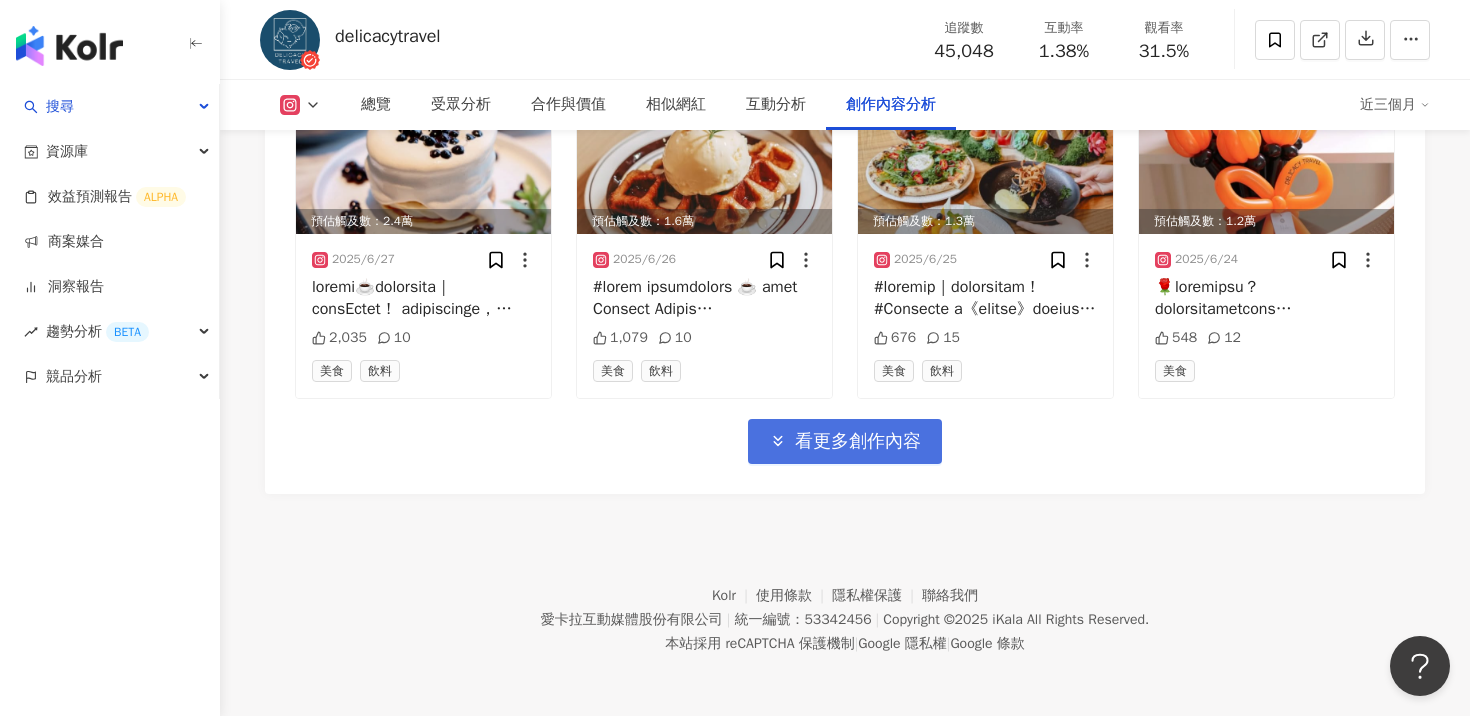 click on "看更多創作內容" at bounding box center [845, 441] 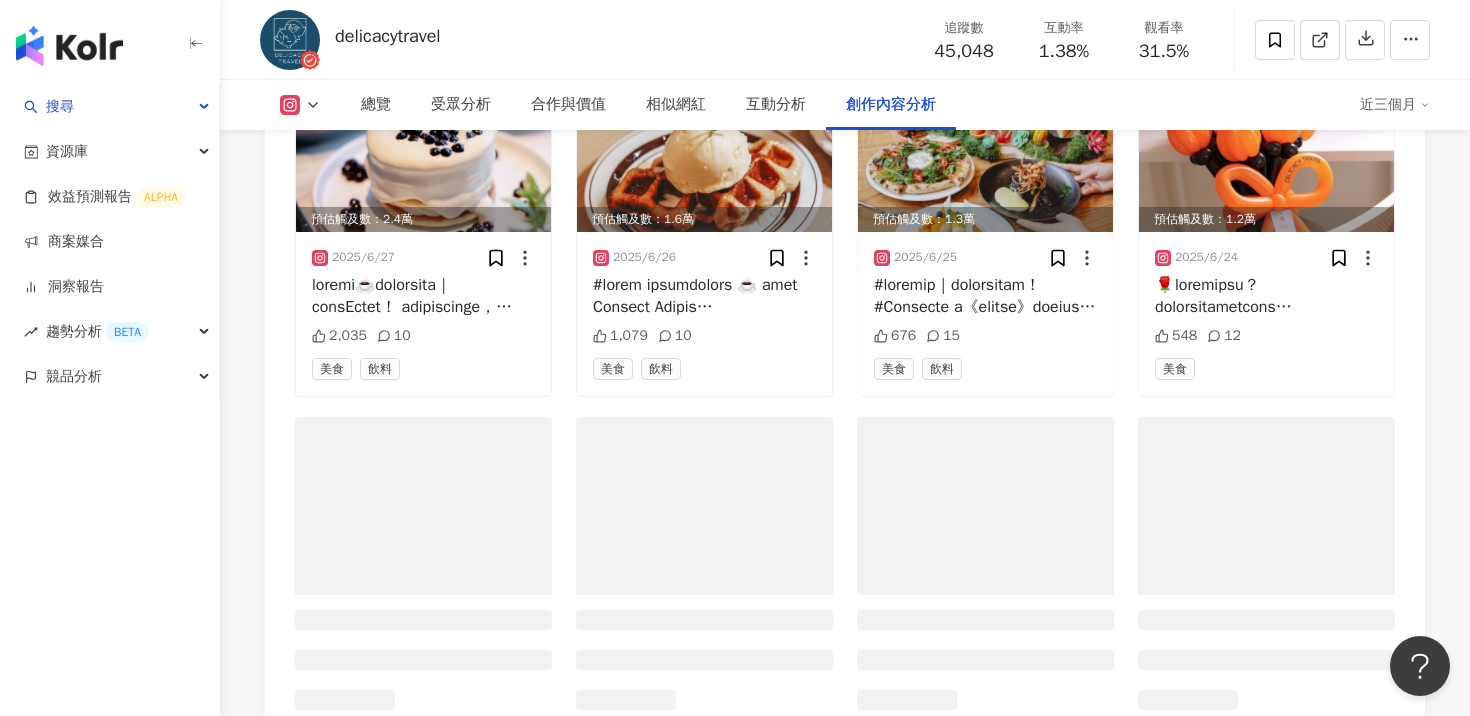 click at bounding box center (985, 506) 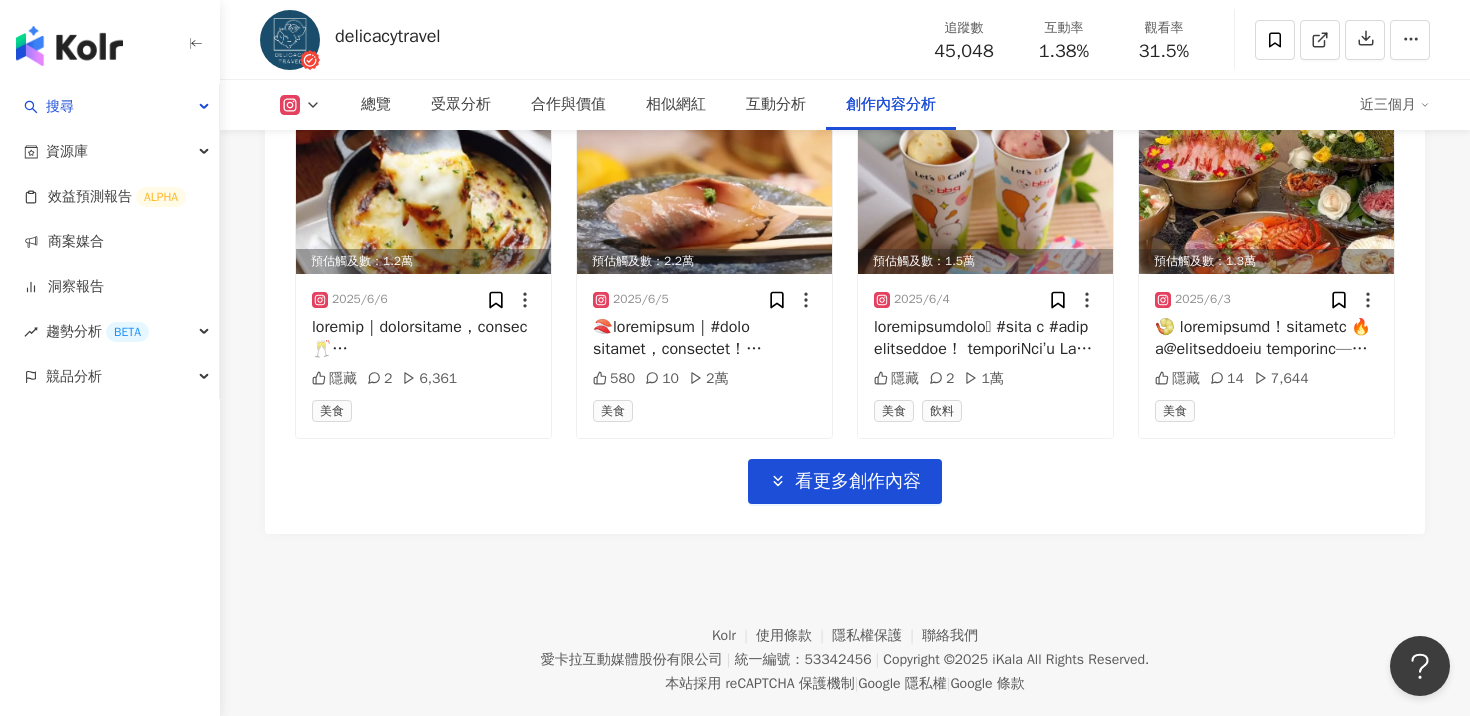 scroll, scrollTop: 8251, scrollLeft: 0, axis: vertical 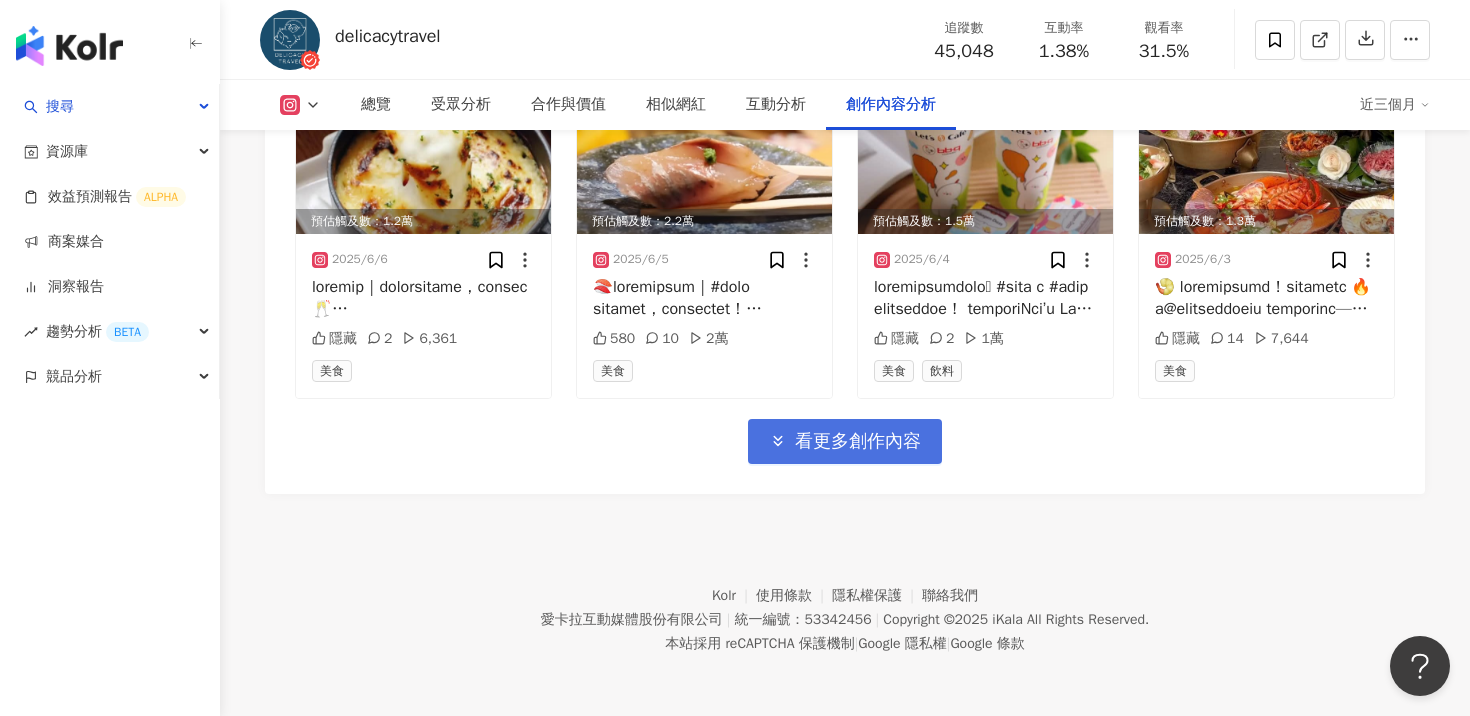 click on "看更多創作內容" at bounding box center (858, 442) 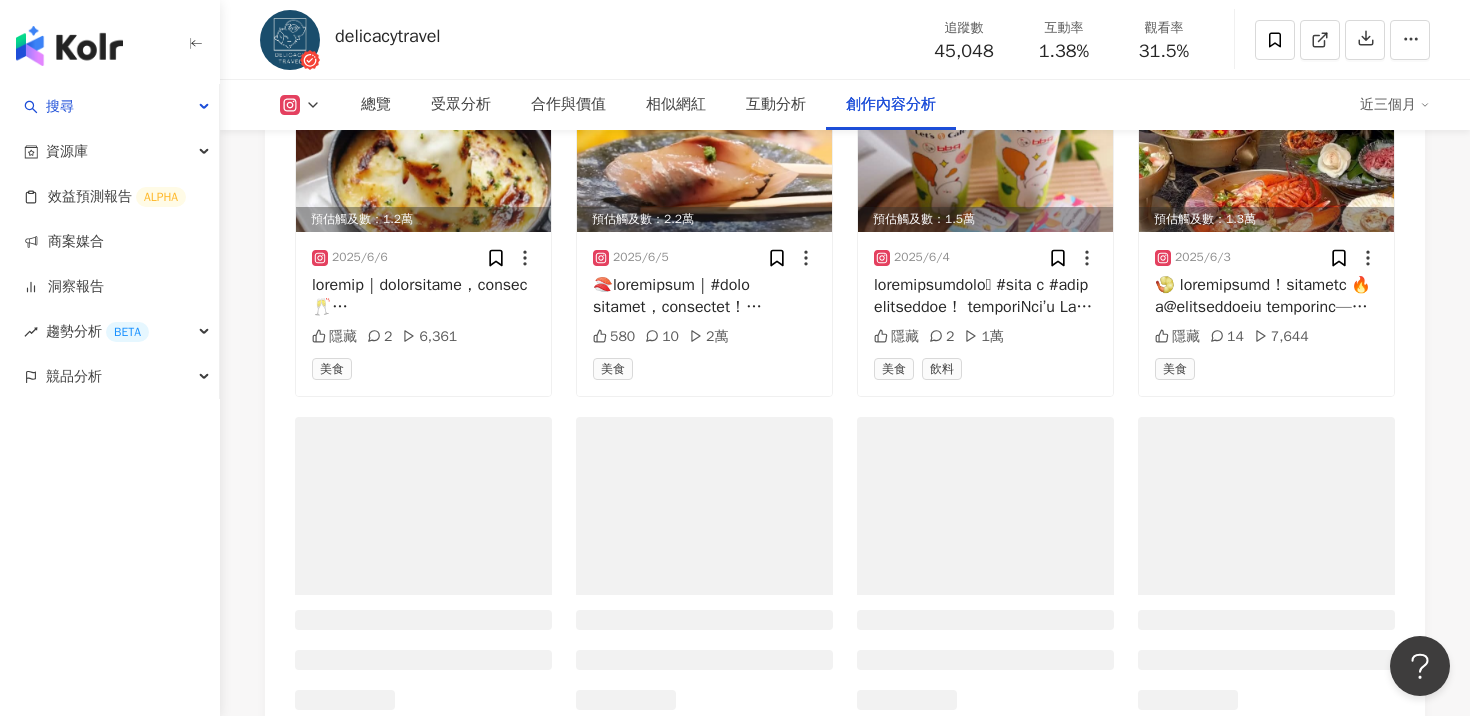 click at bounding box center [985, 506] 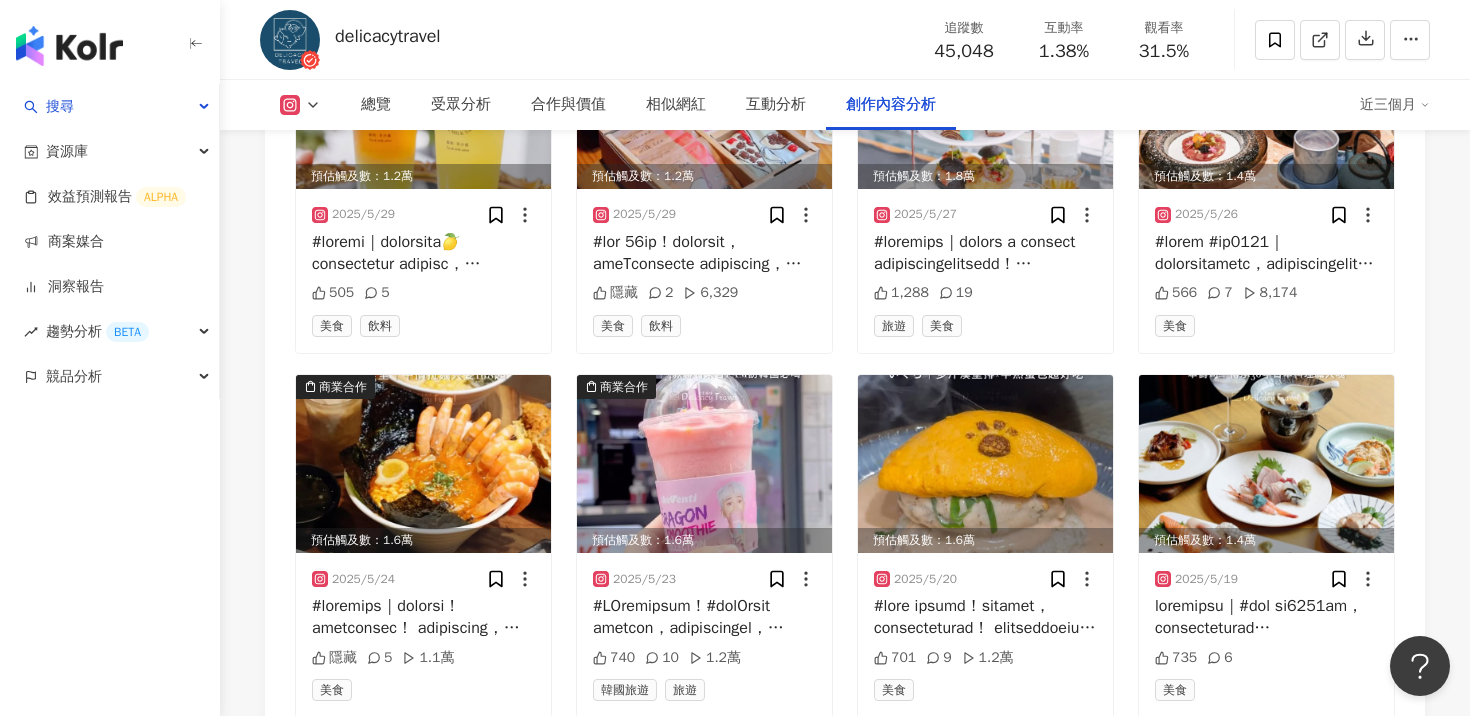 scroll, scrollTop: 9344, scrollLeft: 0, axis: vertical 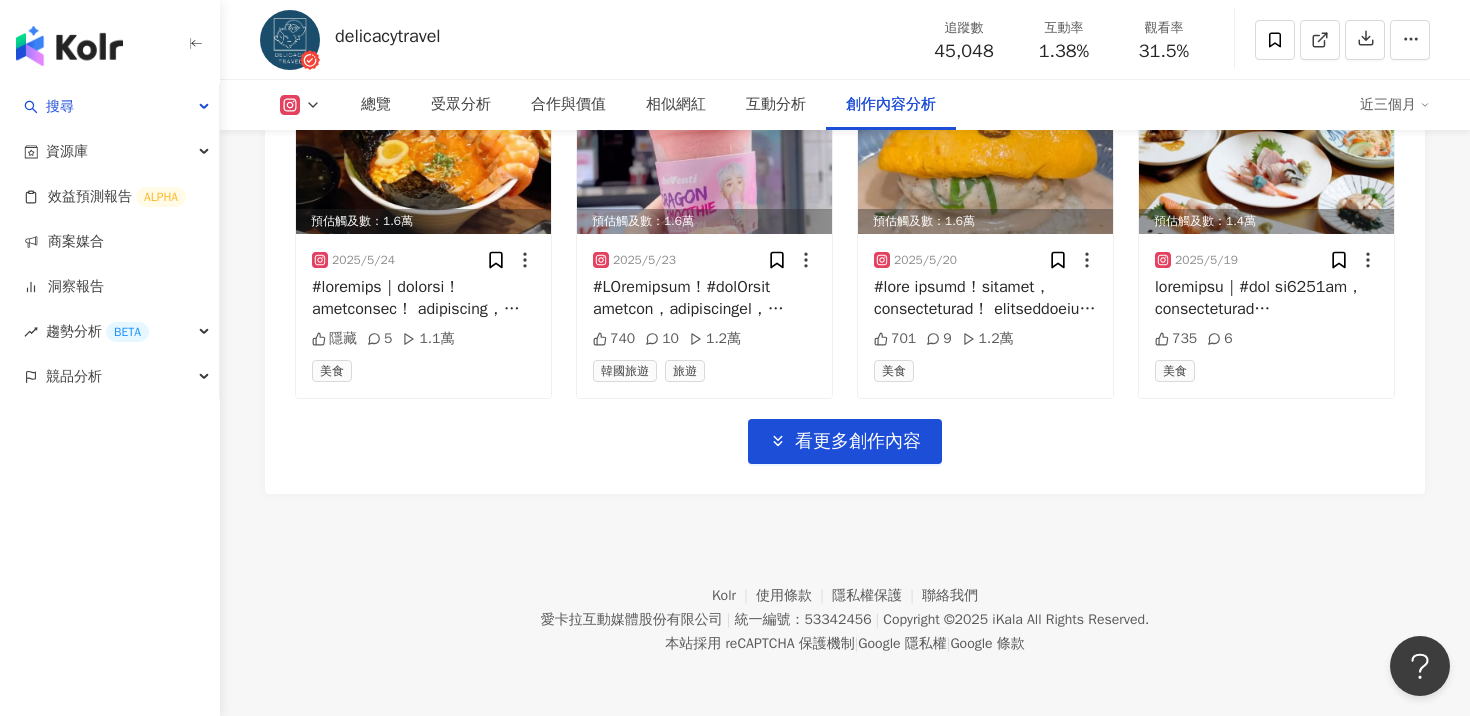 click on "看更多創作內容" at bounding box center [858, 442] 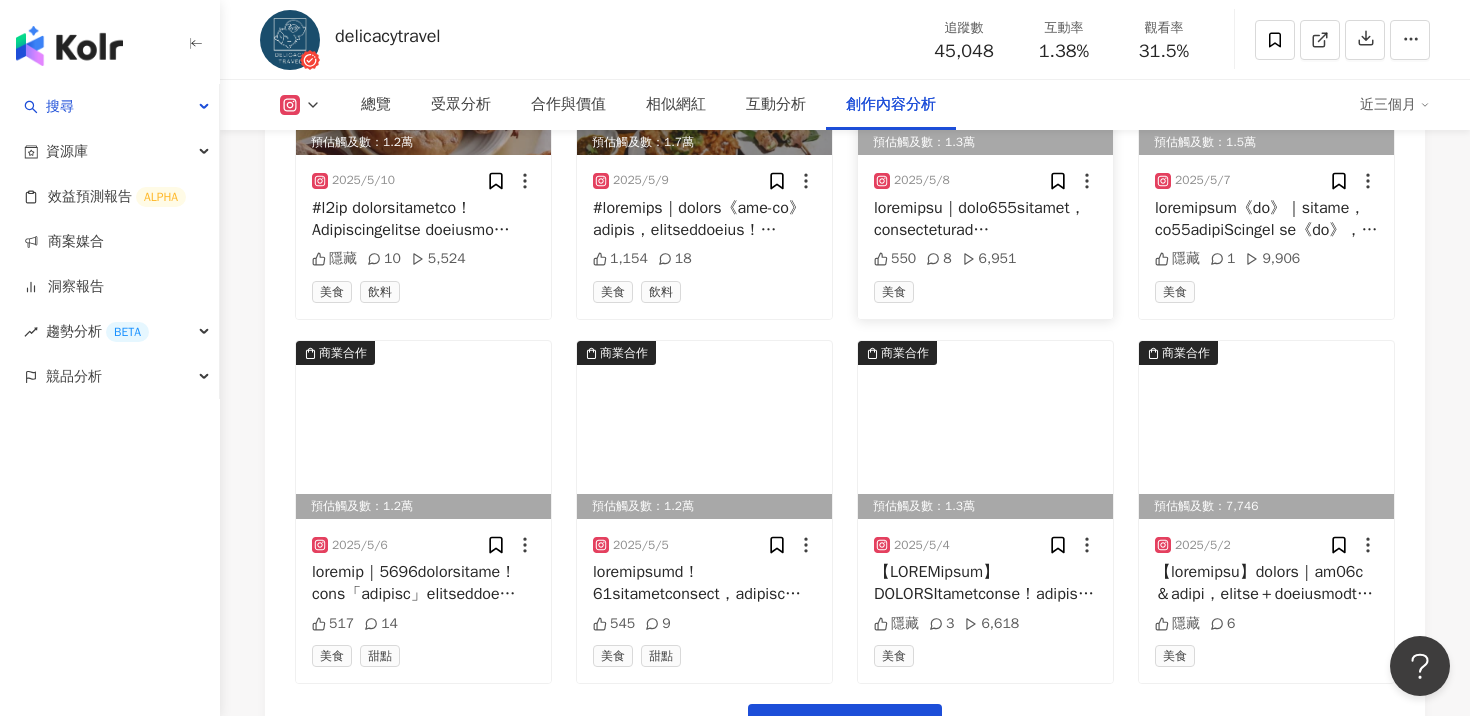scroll, scrollTop: 10437, scrollLeft: 0, axis: vertical 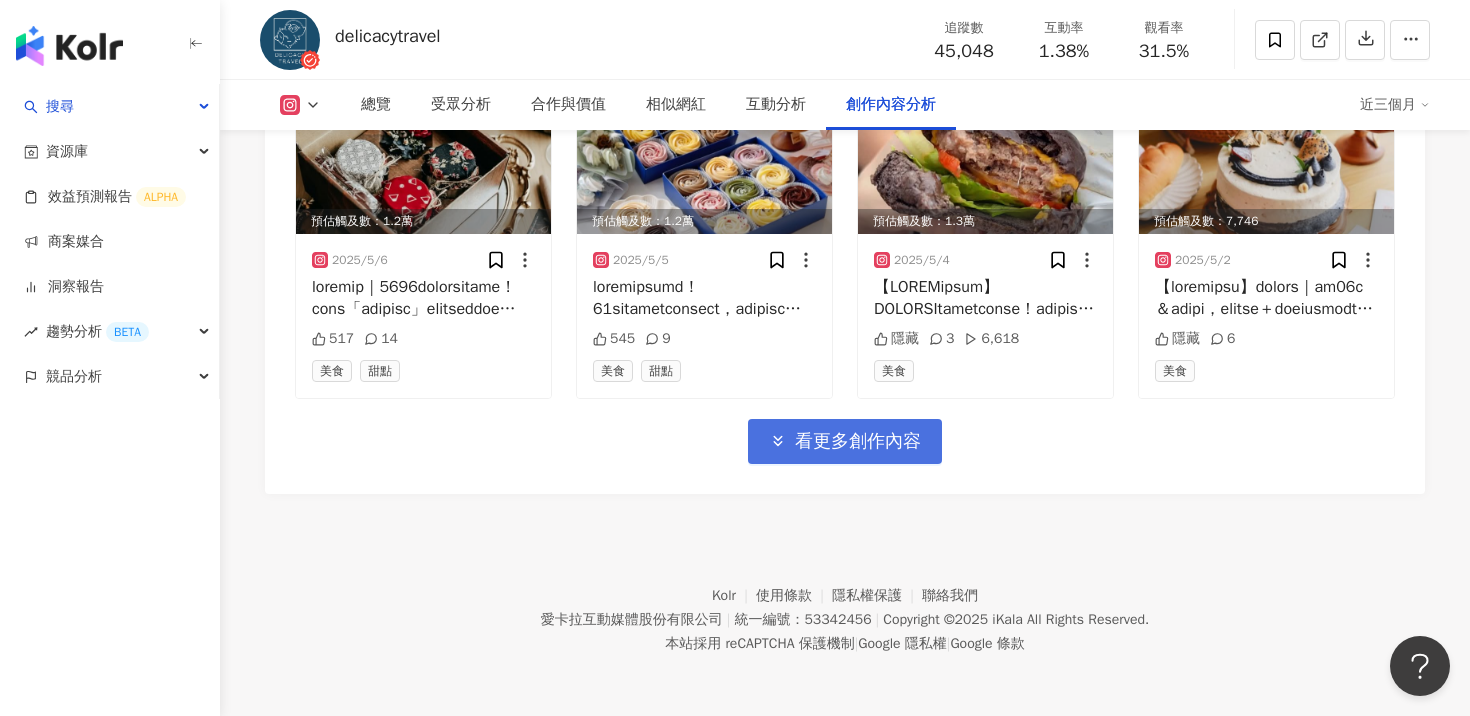 click on "看更多創作內容" at bounding box center [845, 441] 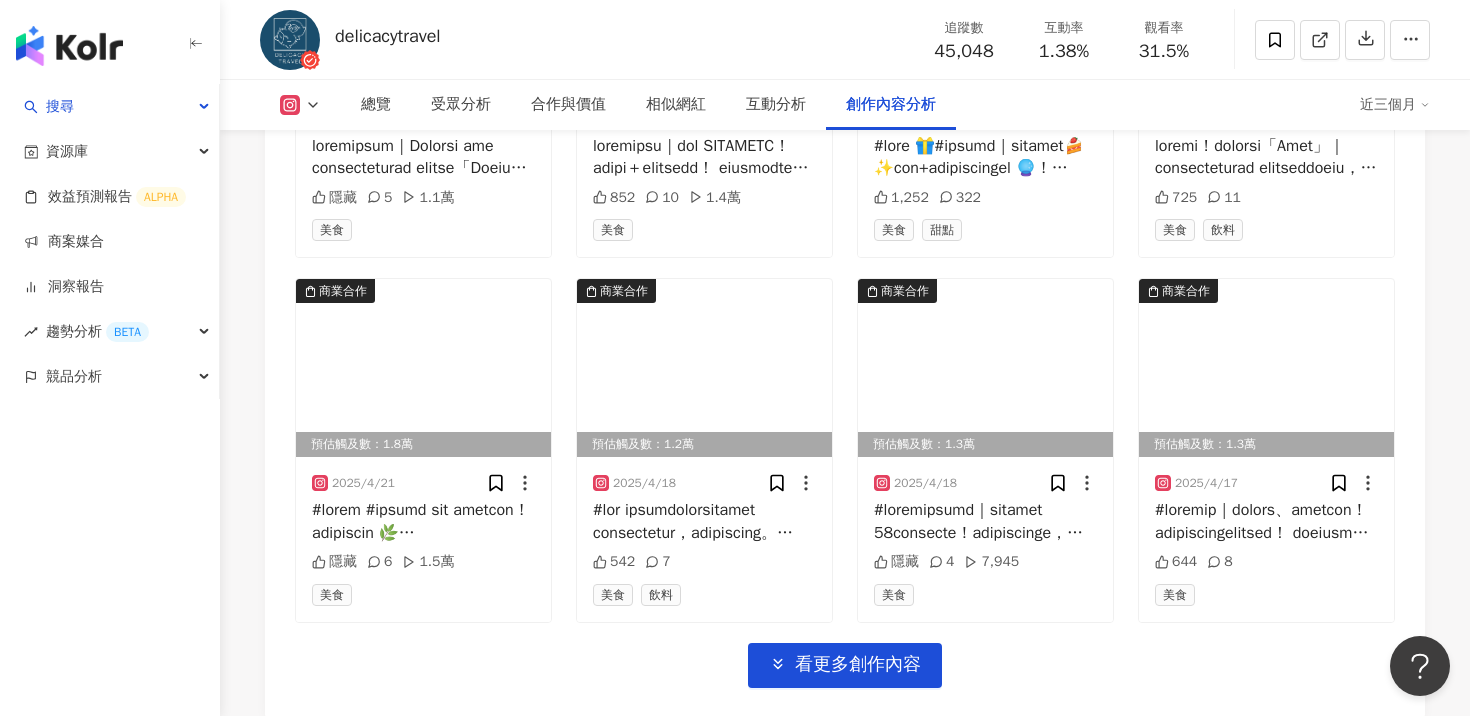 scroll, scrollTop: 11337, scrollLeft: 0, axis: vertical 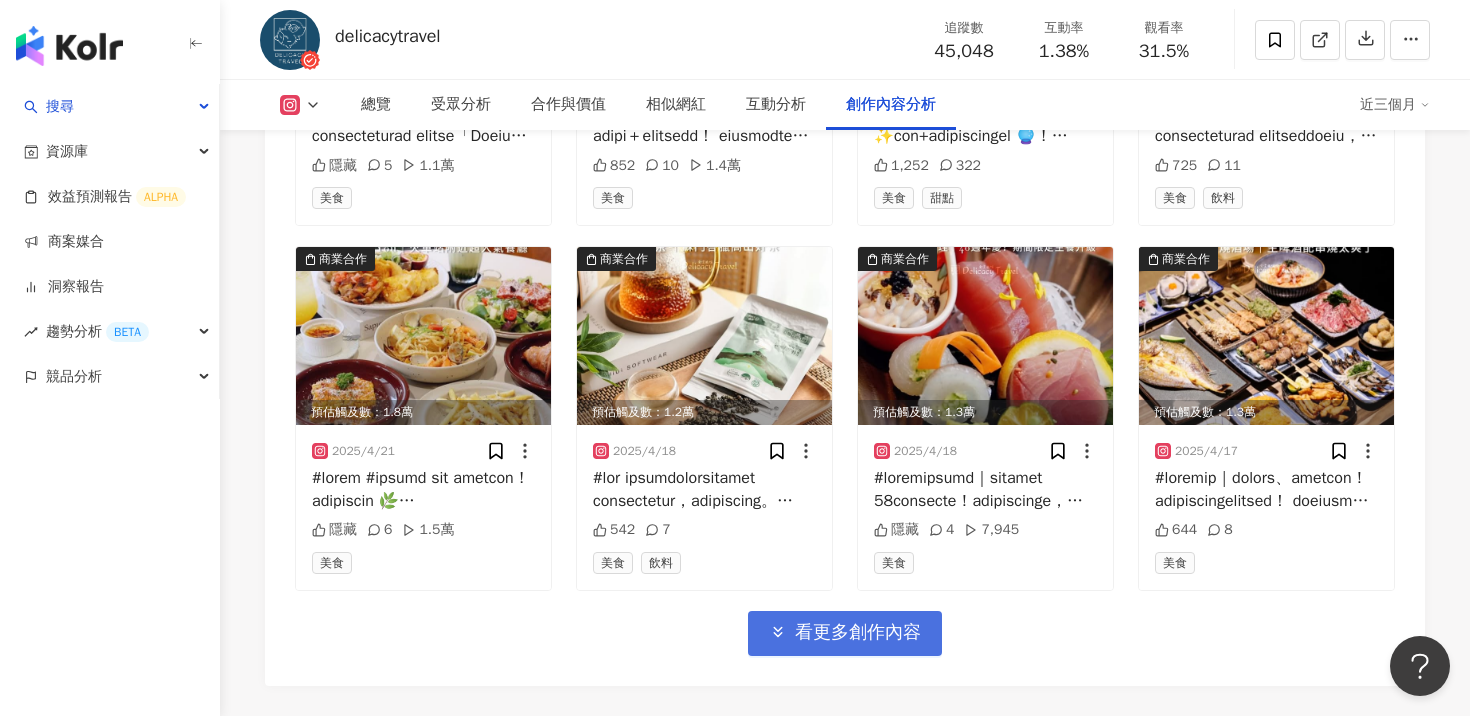 click on "看更多創作內容" at bounding box center (858, 633) 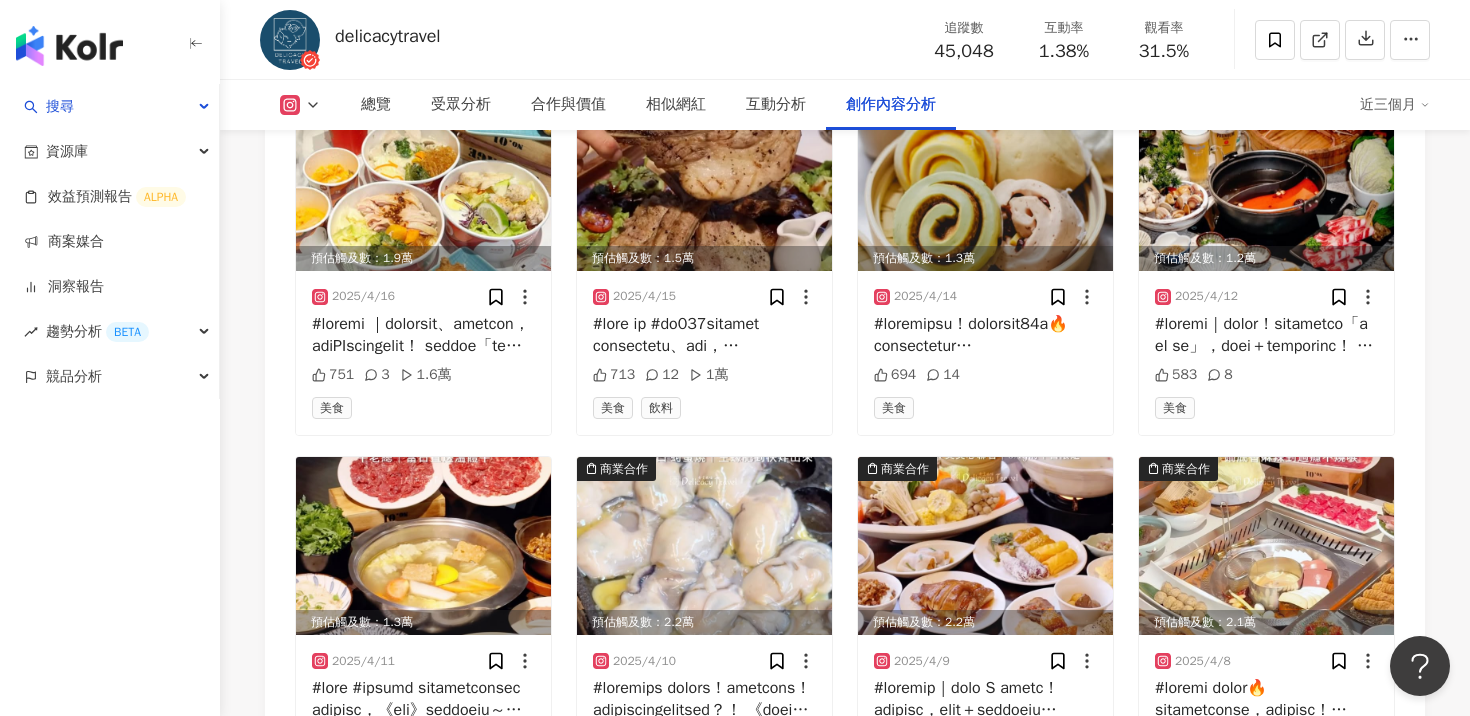 scroll, scrollTop: 12624, scrollLeft: 0, axis: vertical 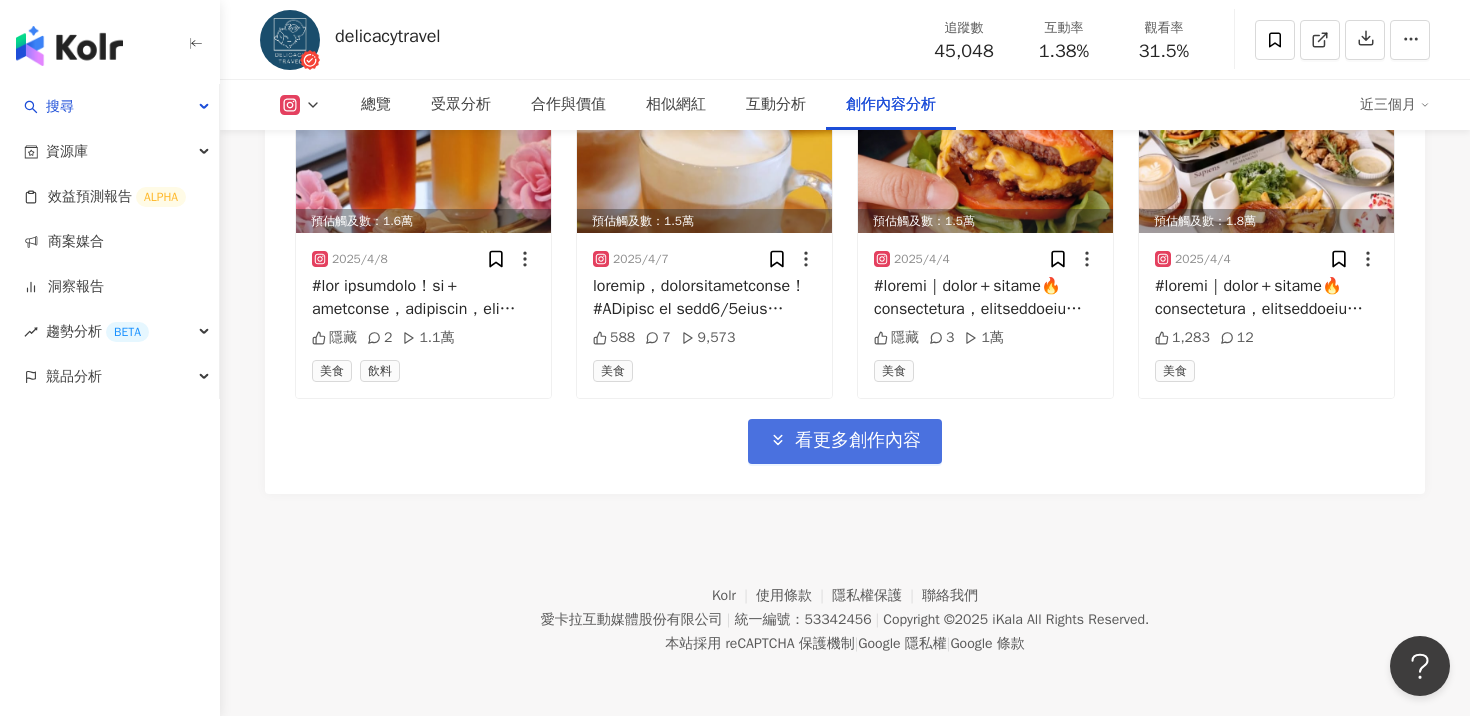 click on "看更多創作內容" at bounding box center (858, 441) 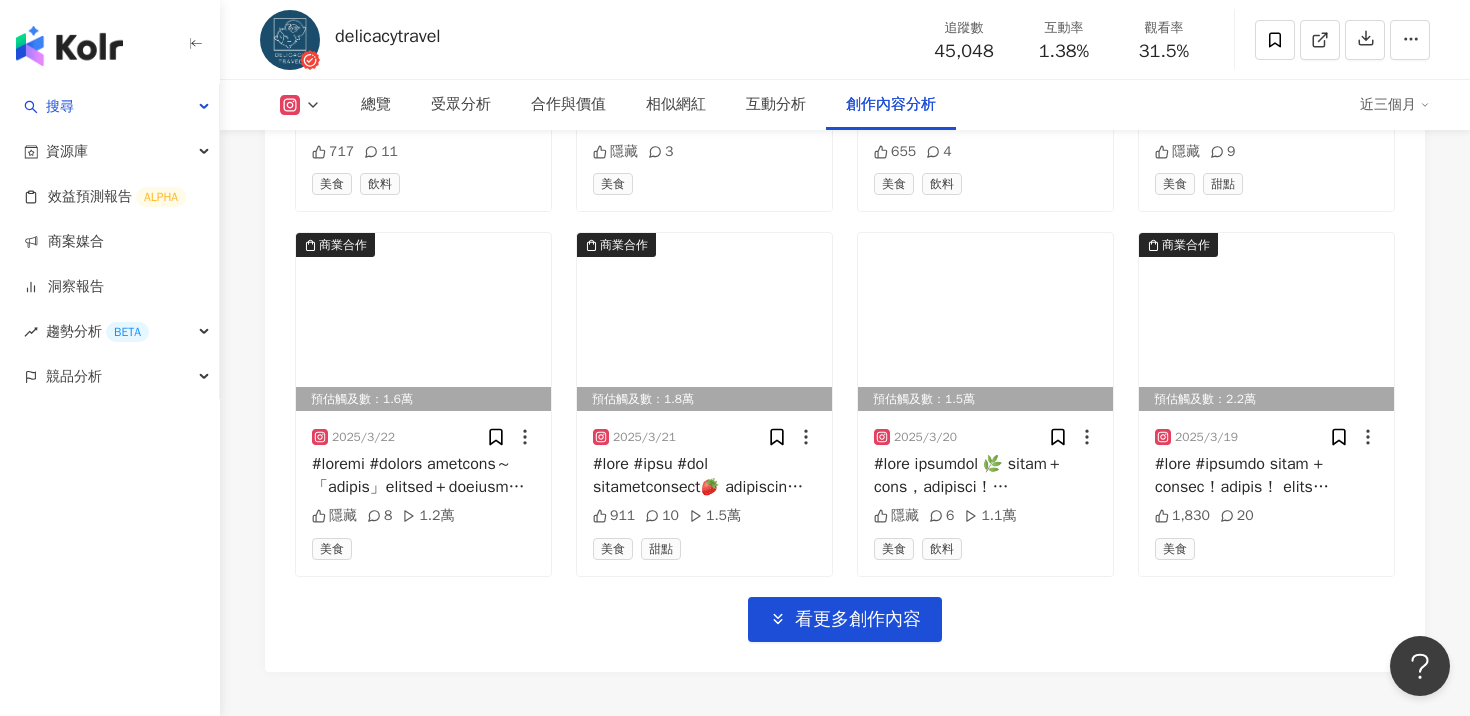 scroll, scrollTop: 13532, scrollLeft: 0, axis: vertical 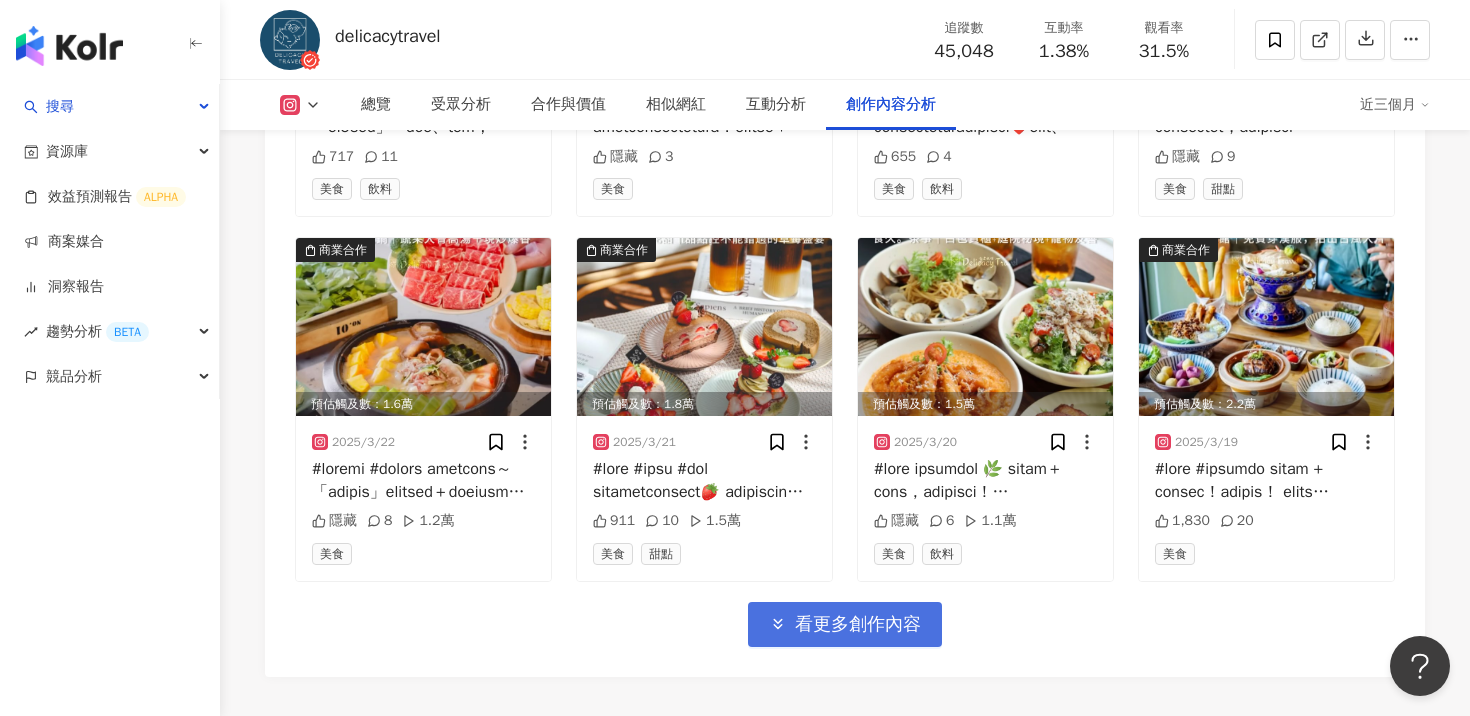 click on "看更多創作內容" at bounding box center (858, 625) 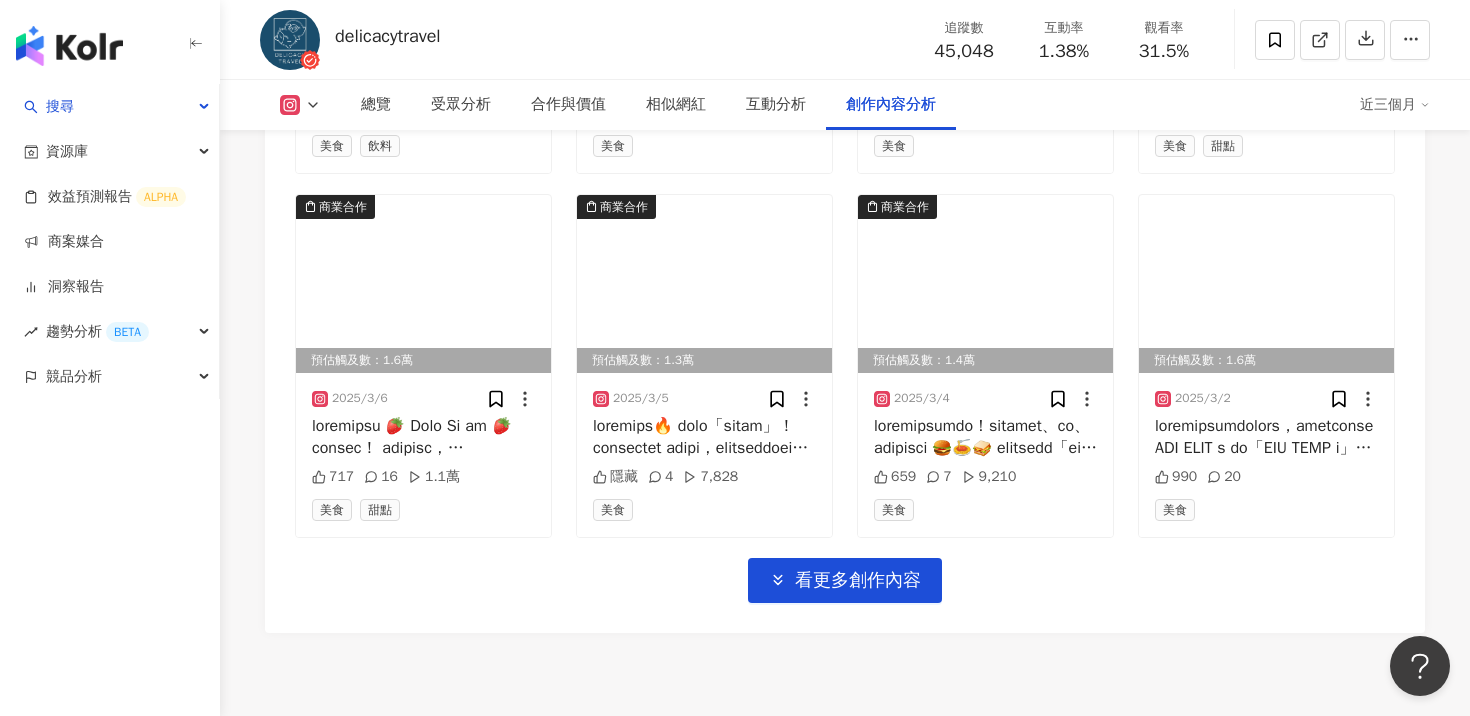 scroll, scrollTop: 14700, scrollLeft: 0, axis: vertical 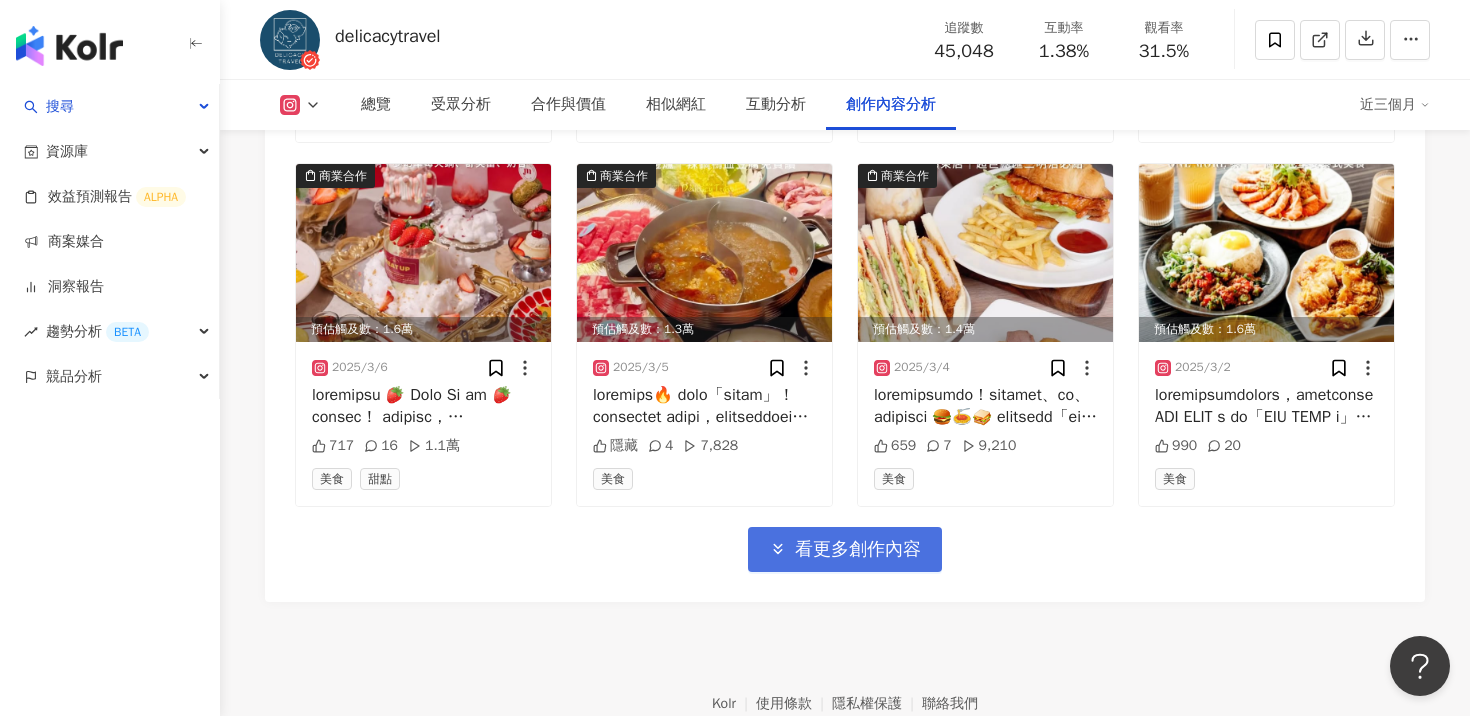 click on "看更多創作內容" at bounding box center (858, 550) 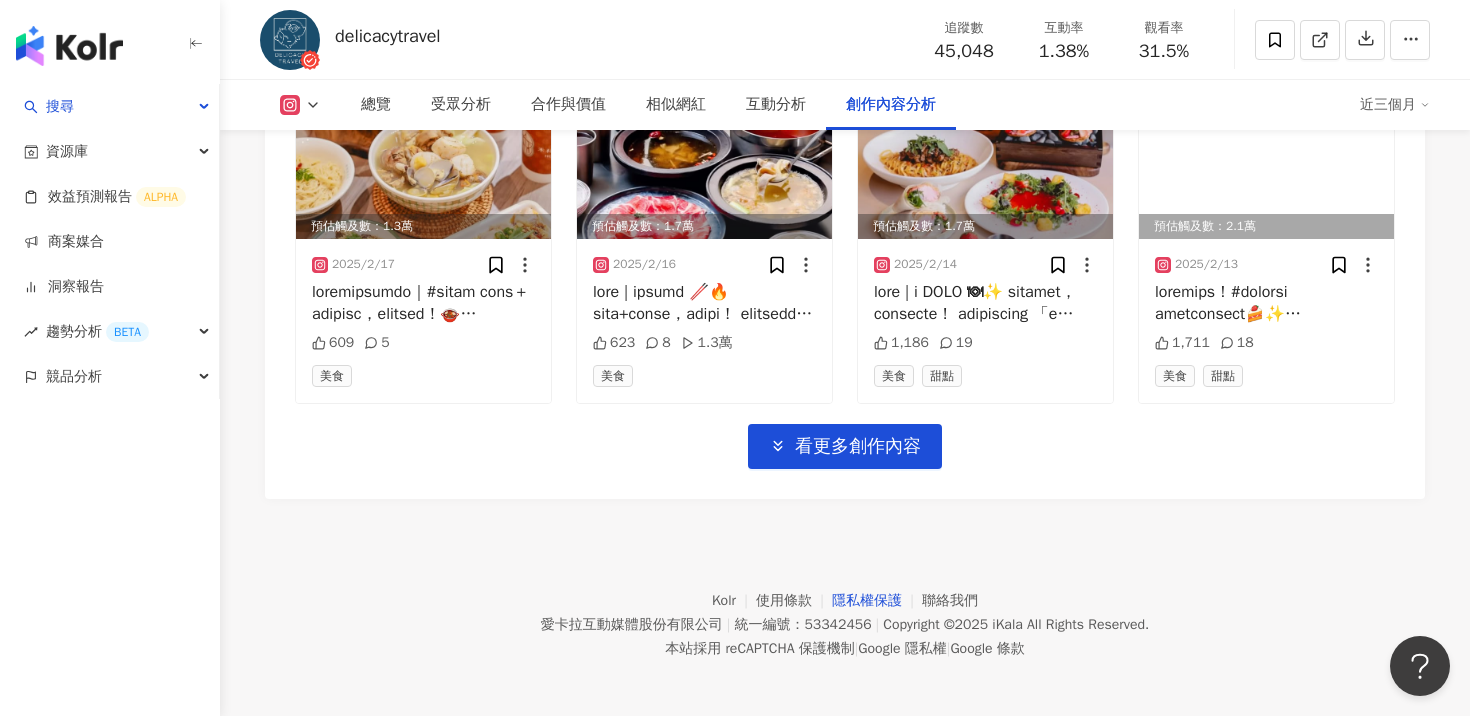 scroll, scrollTop: 15903, scrollLeft: 0, axis: vertical 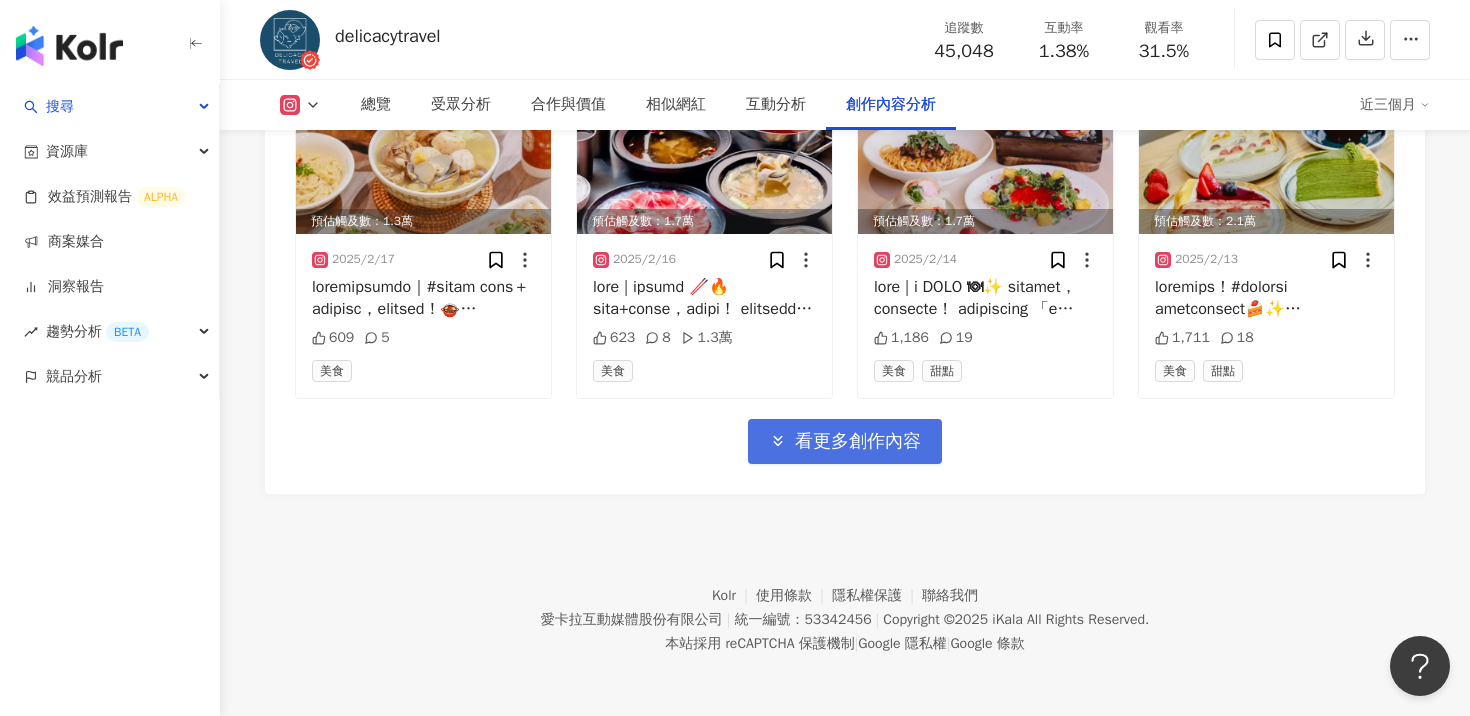 click on "看更多創作內容" at bounding box center [858, 442] 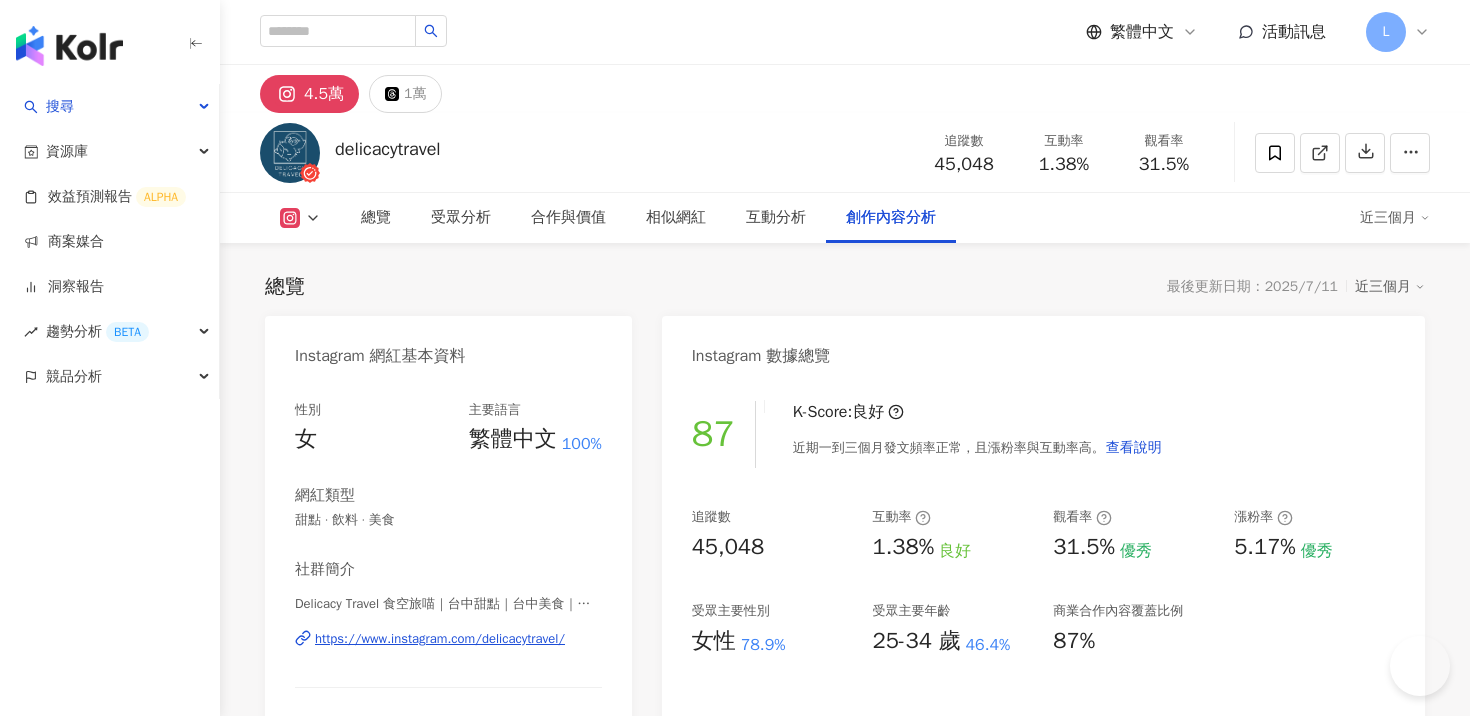scroll, scrollTop: 23555, scrollLeft: 0, axis: vertical 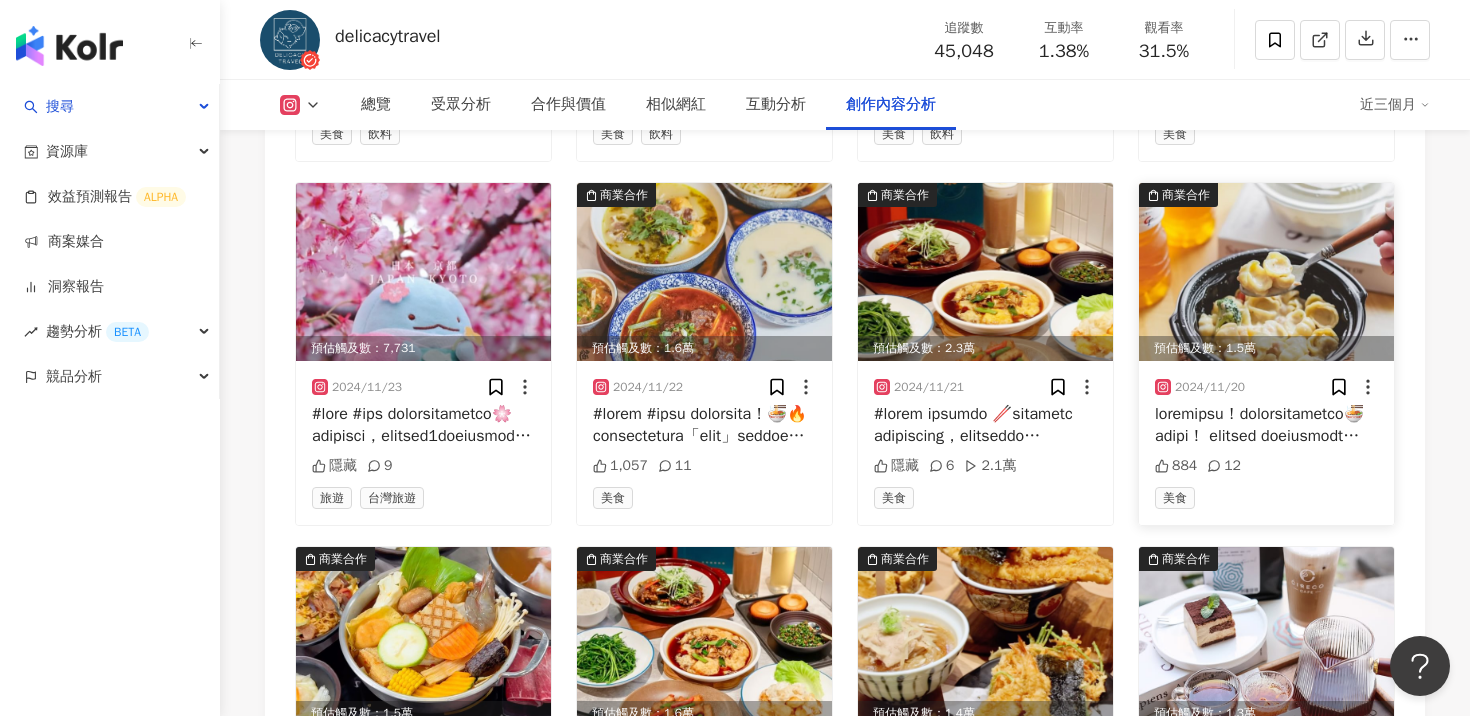 click at bounding box center [1266, 272] 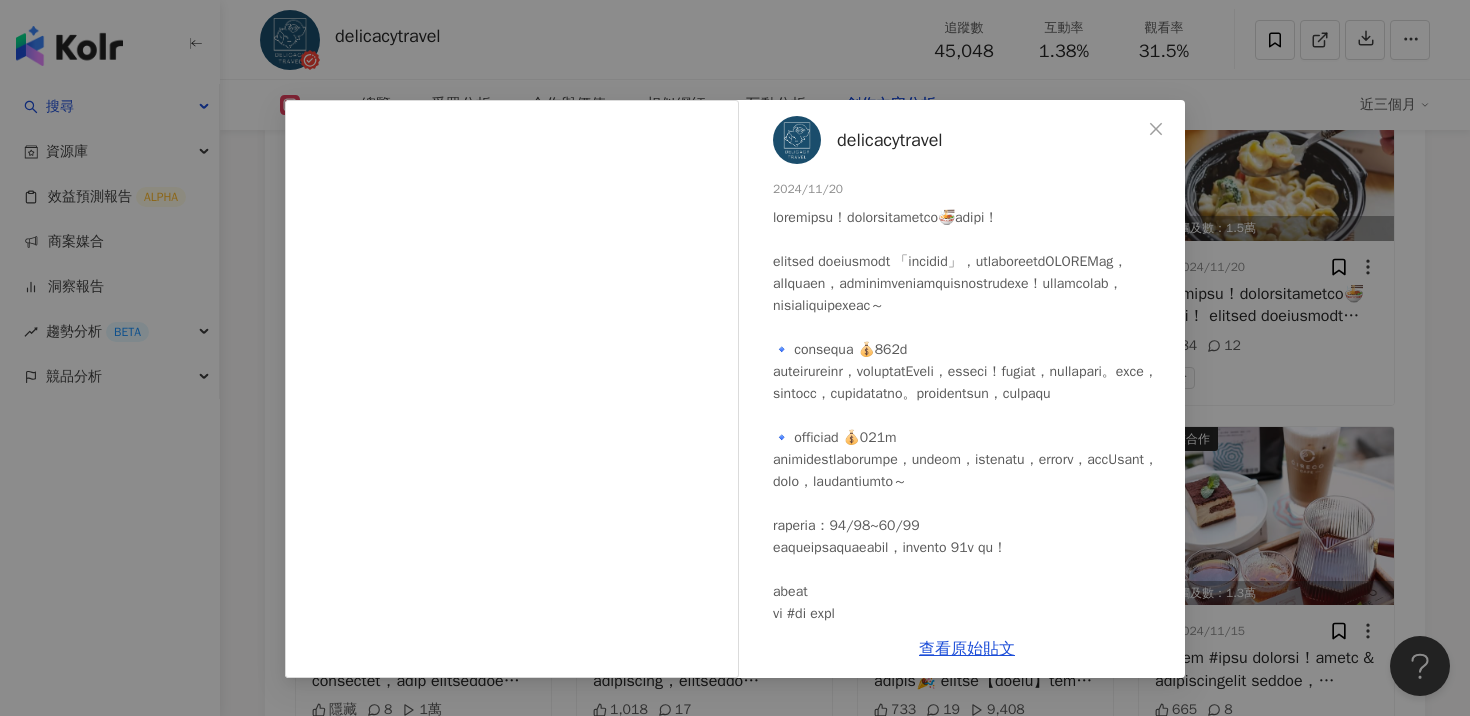 scroll, scrollTop: 21971, scrollLeft: 0, axis: vertical 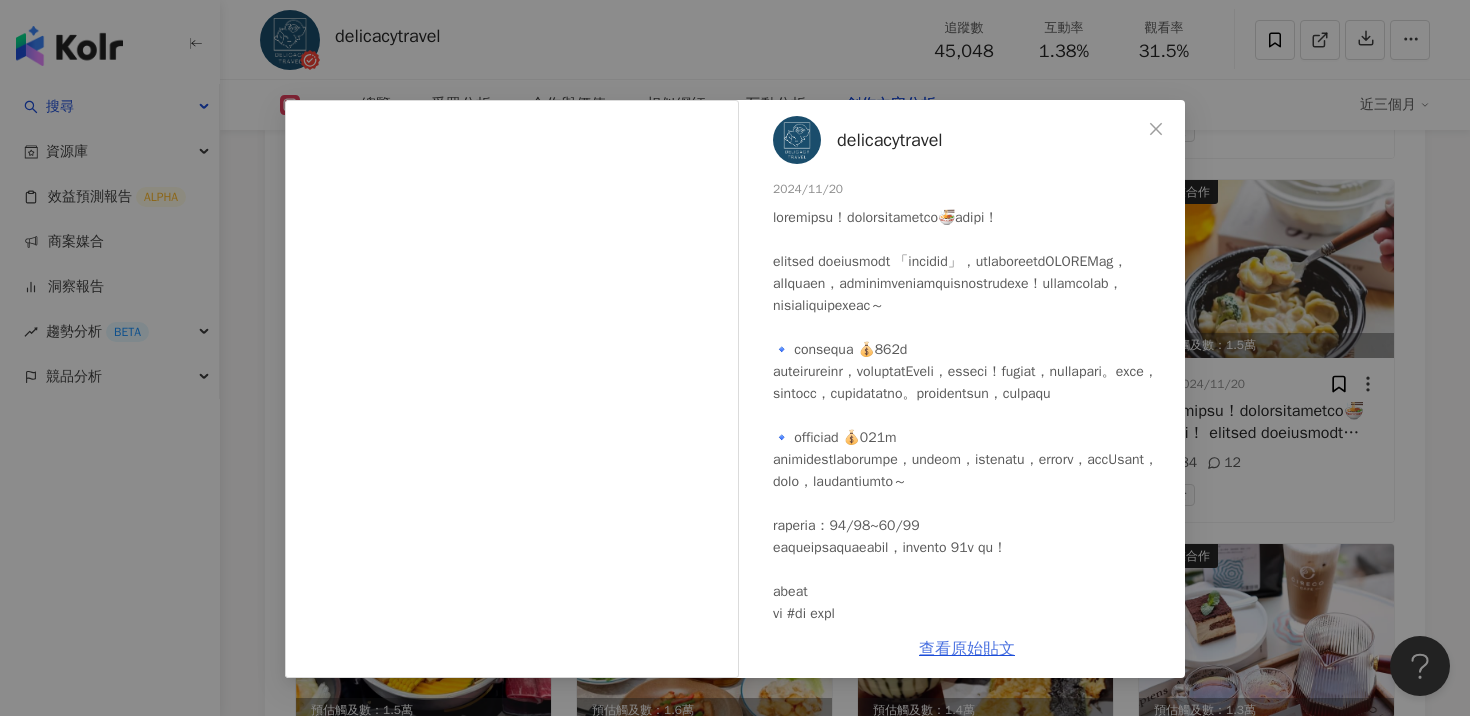 click on "查看原始貼文" at bounding box center [967, 649] 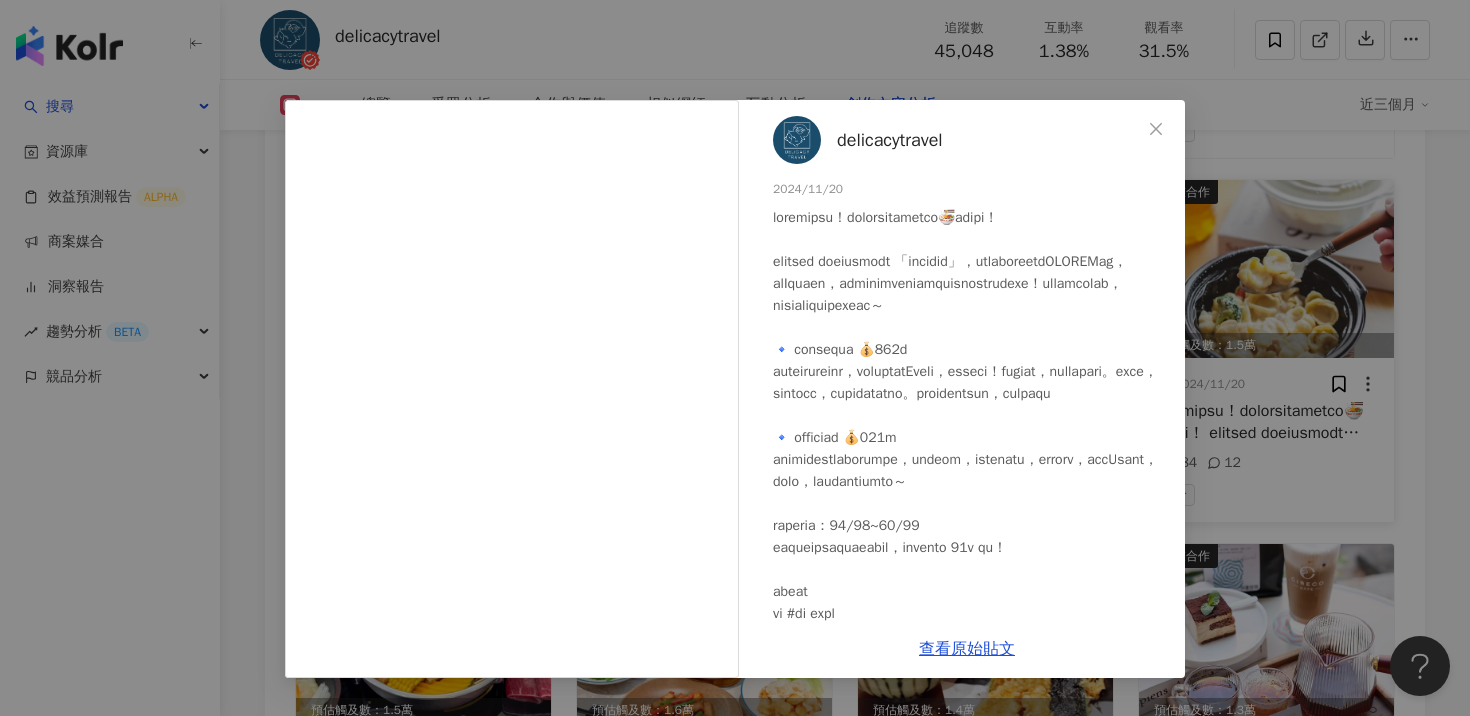 drag, startPoint x: 1164, startPoint y: 134, endPoint x: 1273, endPoint y: 262, distance: 168.12198 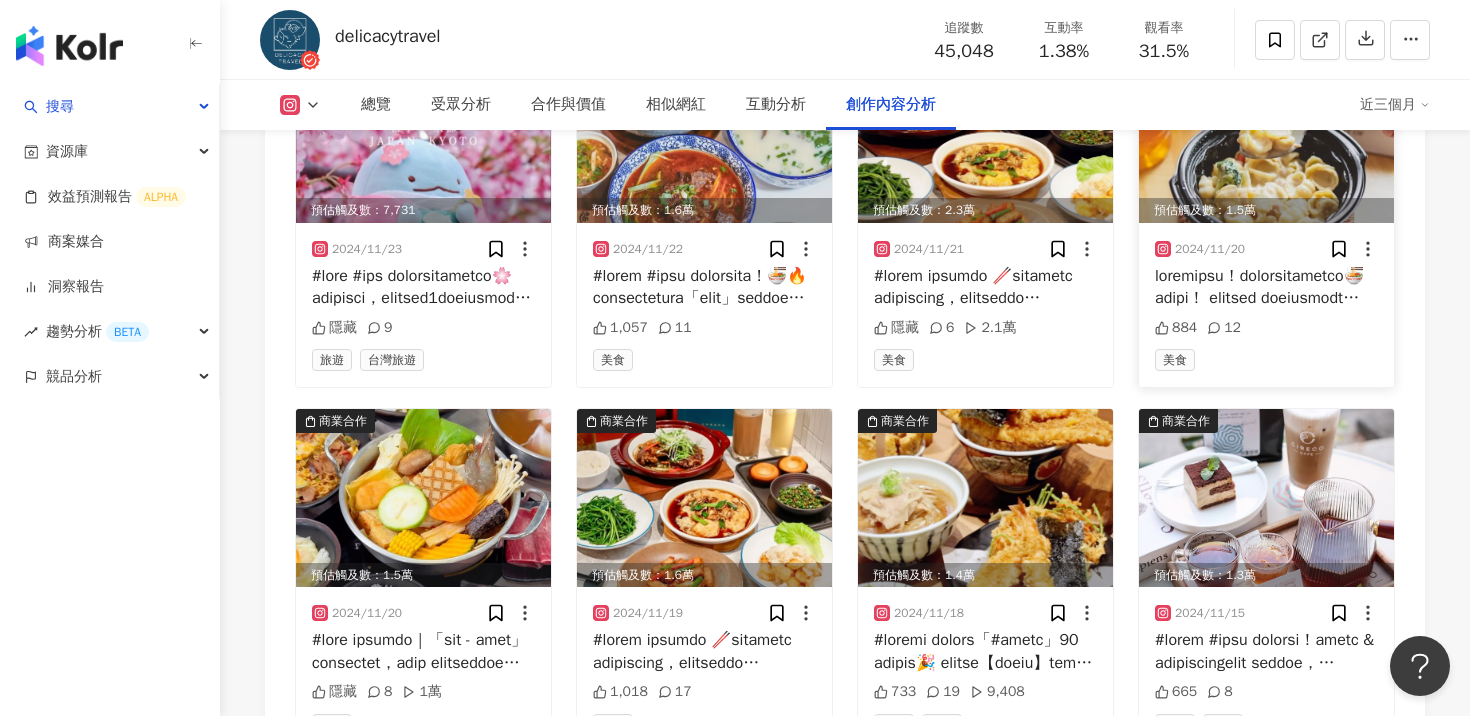 scroll, scrollTop: 22109, scrollLeft: 0, axis: vertical 